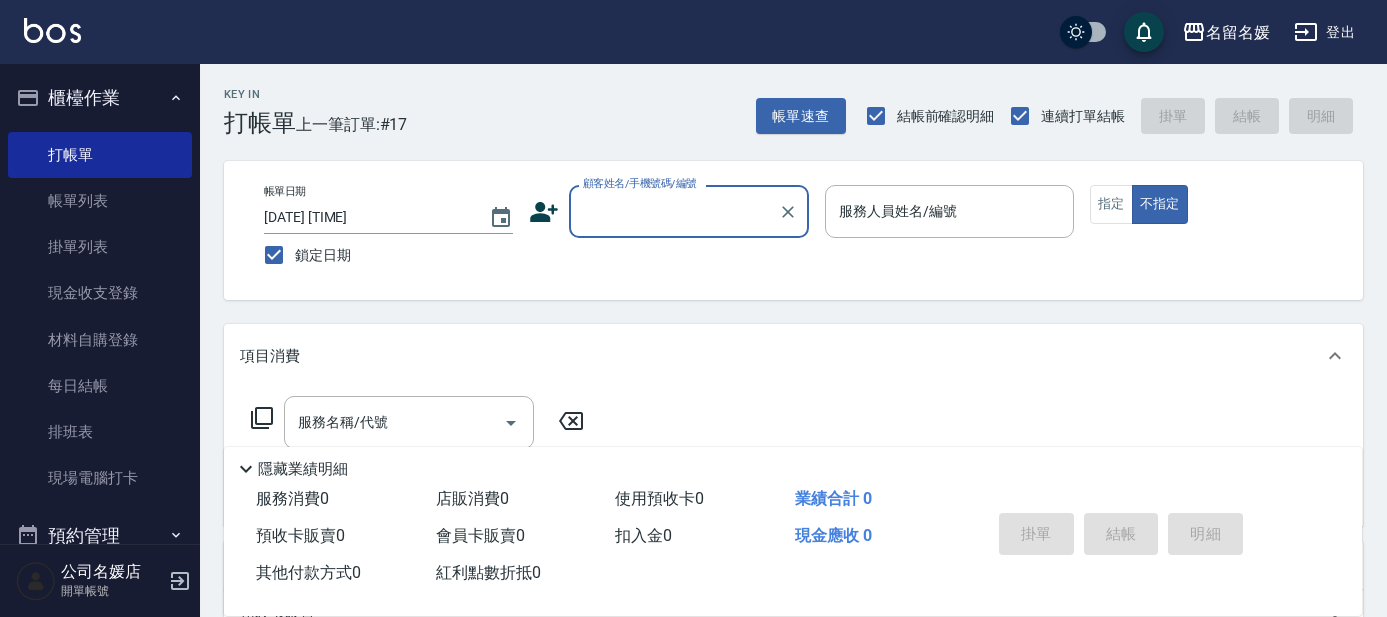 scroll, scrollTop: 0, scrollLeft: 0, axis: both 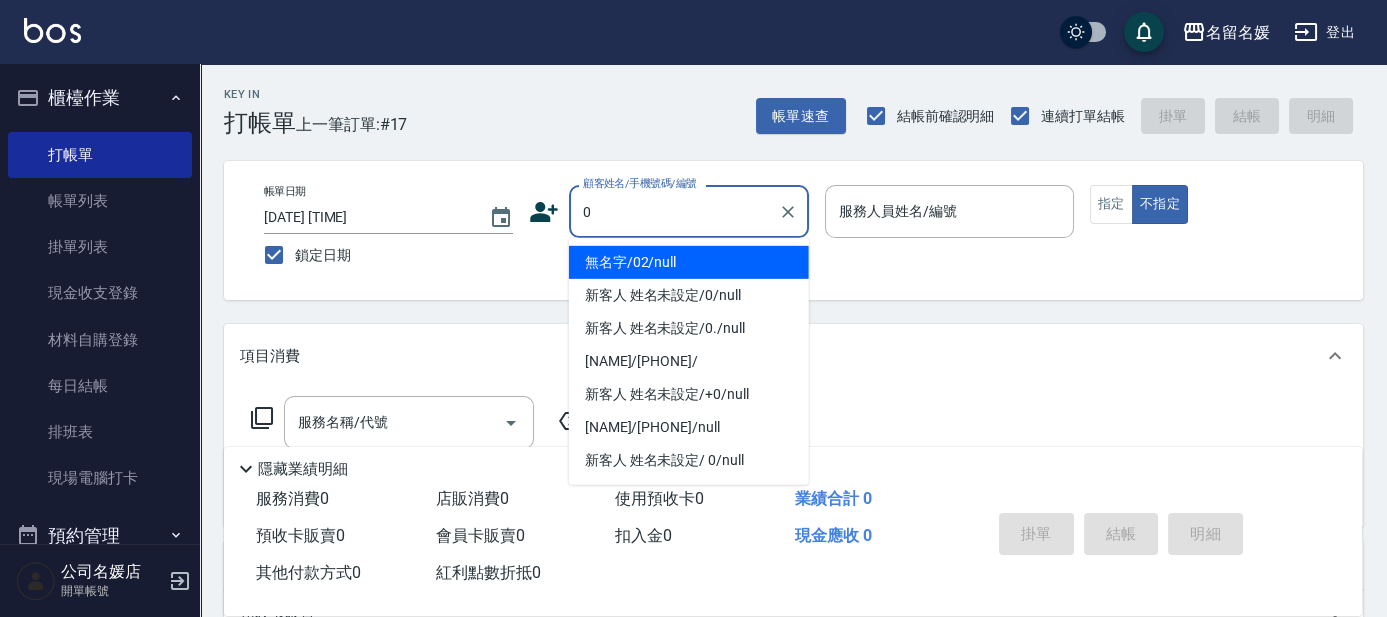 type on "0" 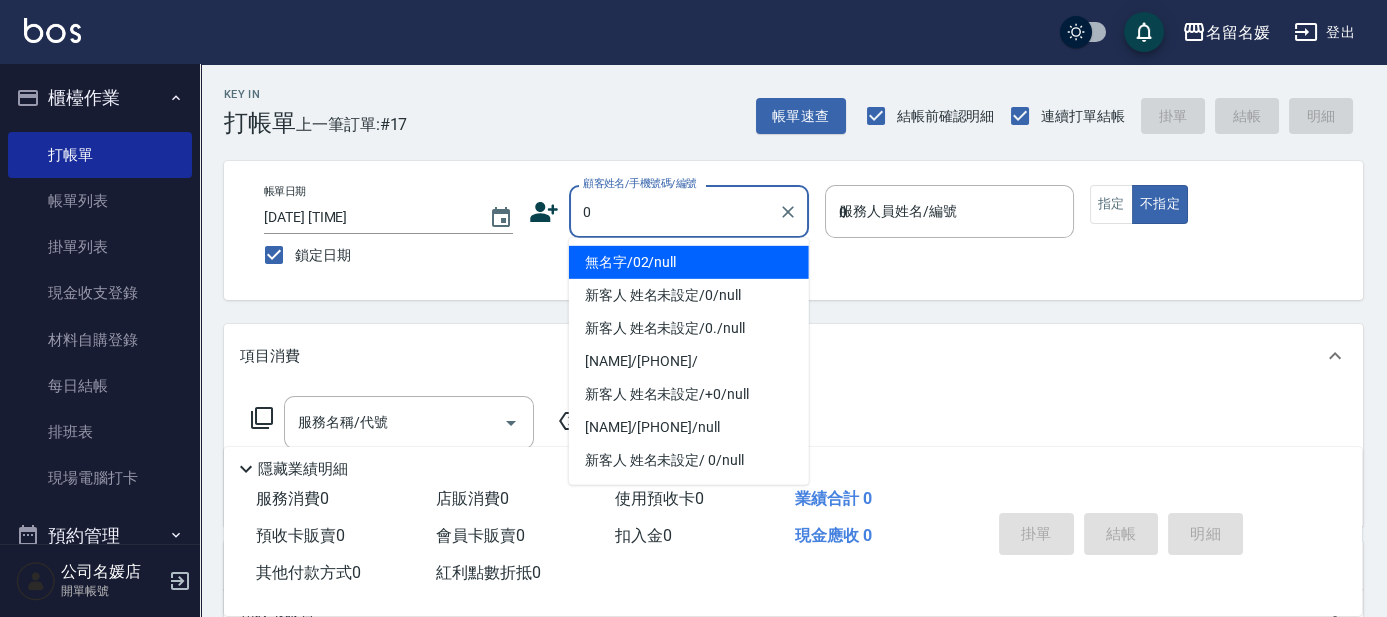 type on "08" 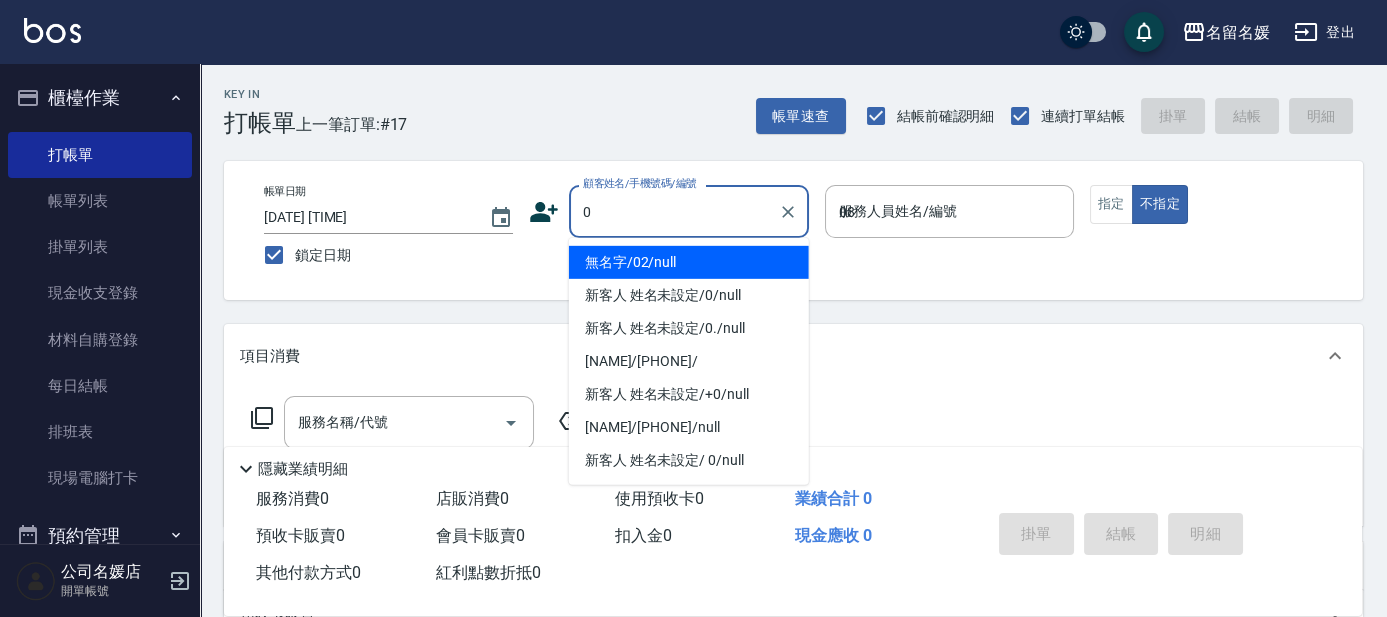 type on "無名字/02/null" 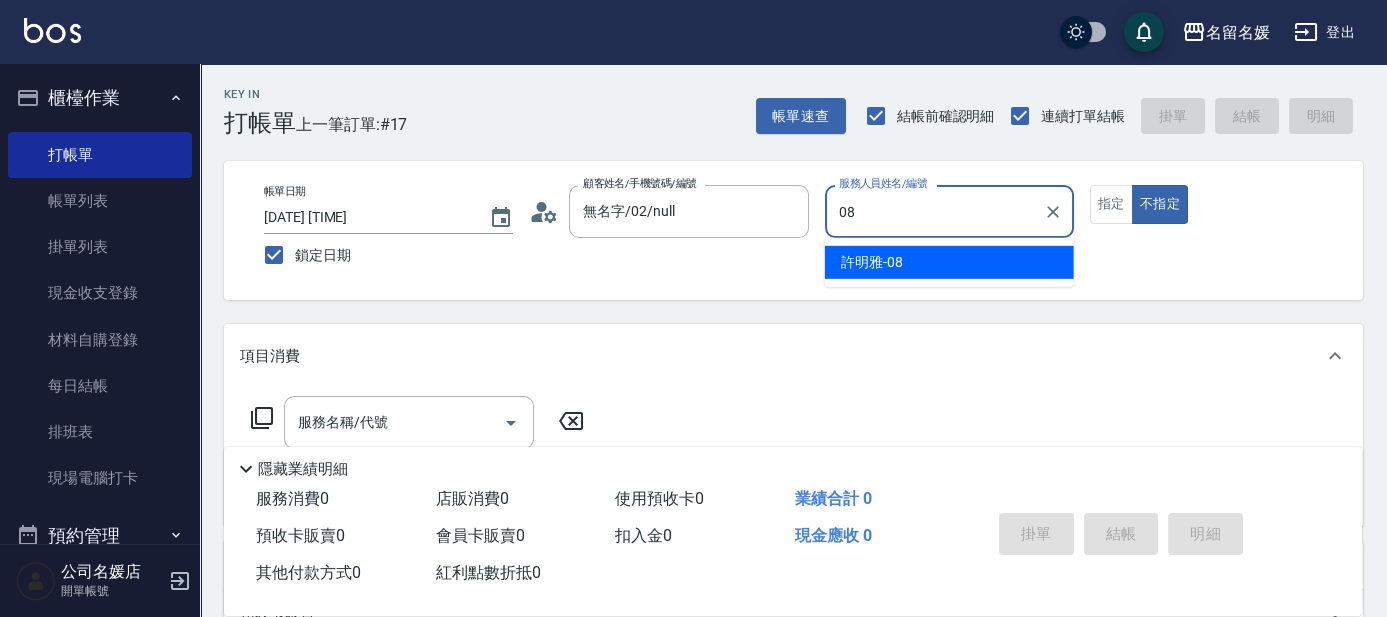 type on "08" 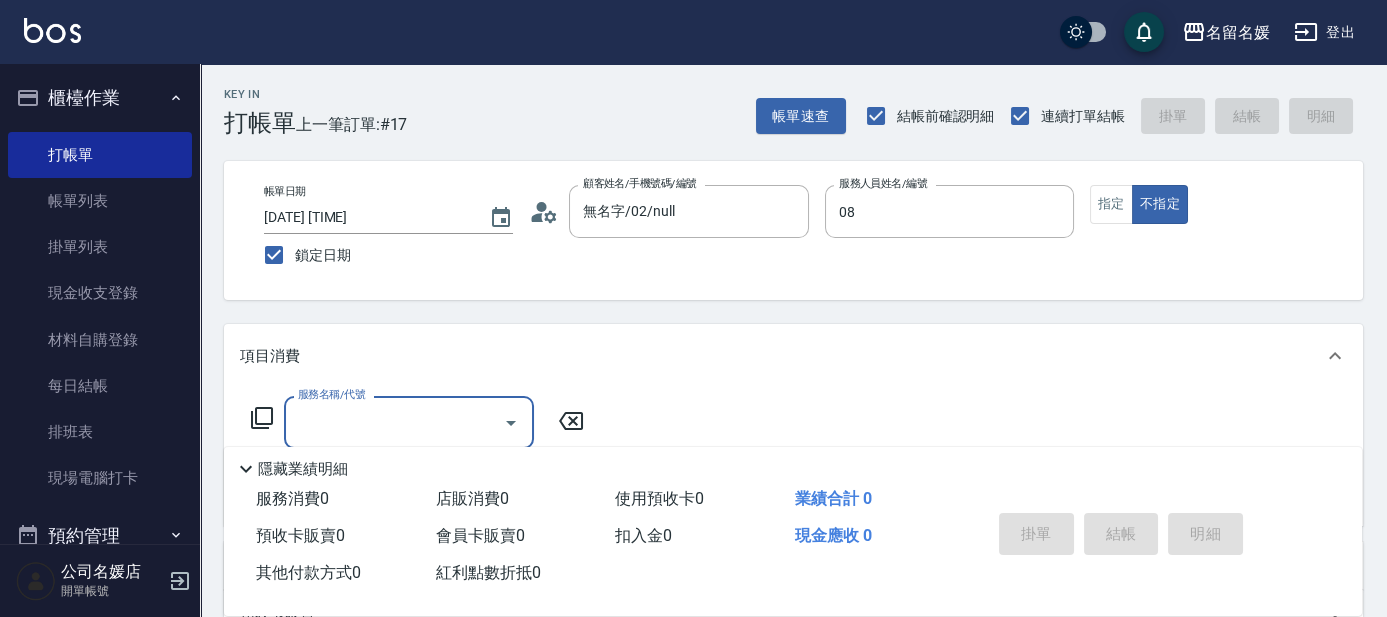 type on "許明雅-08" 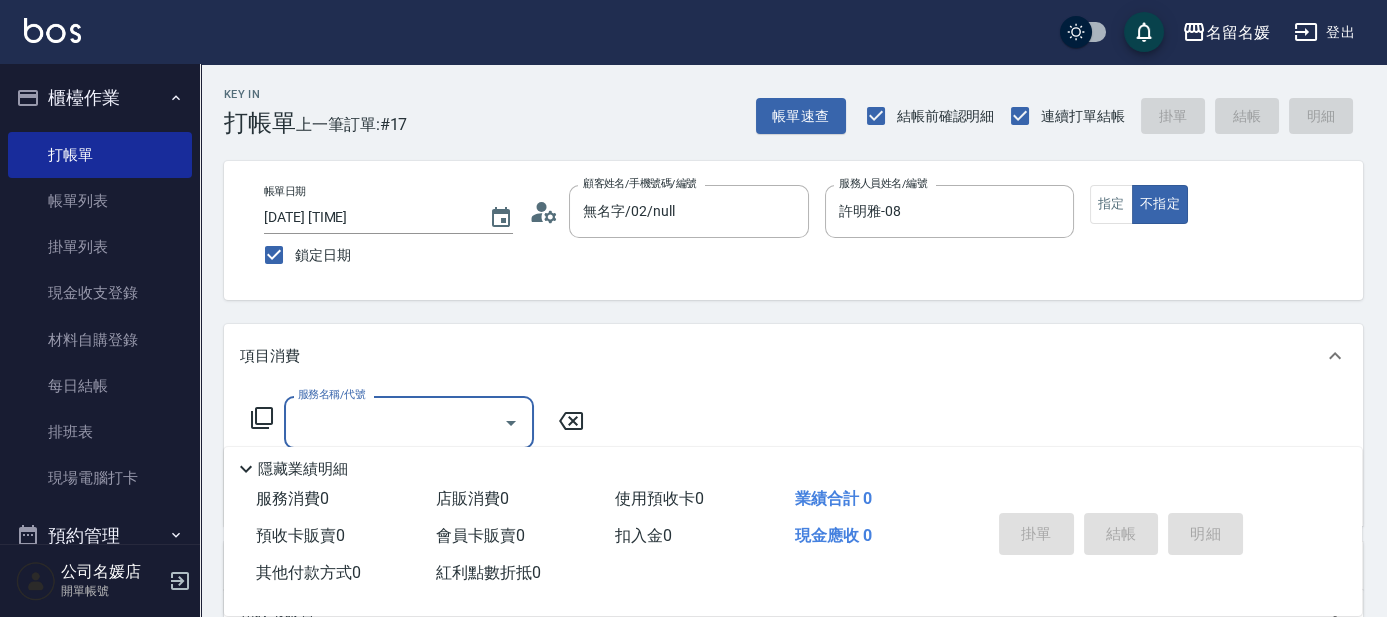 type on "新客人 姓名未設定/0/null" 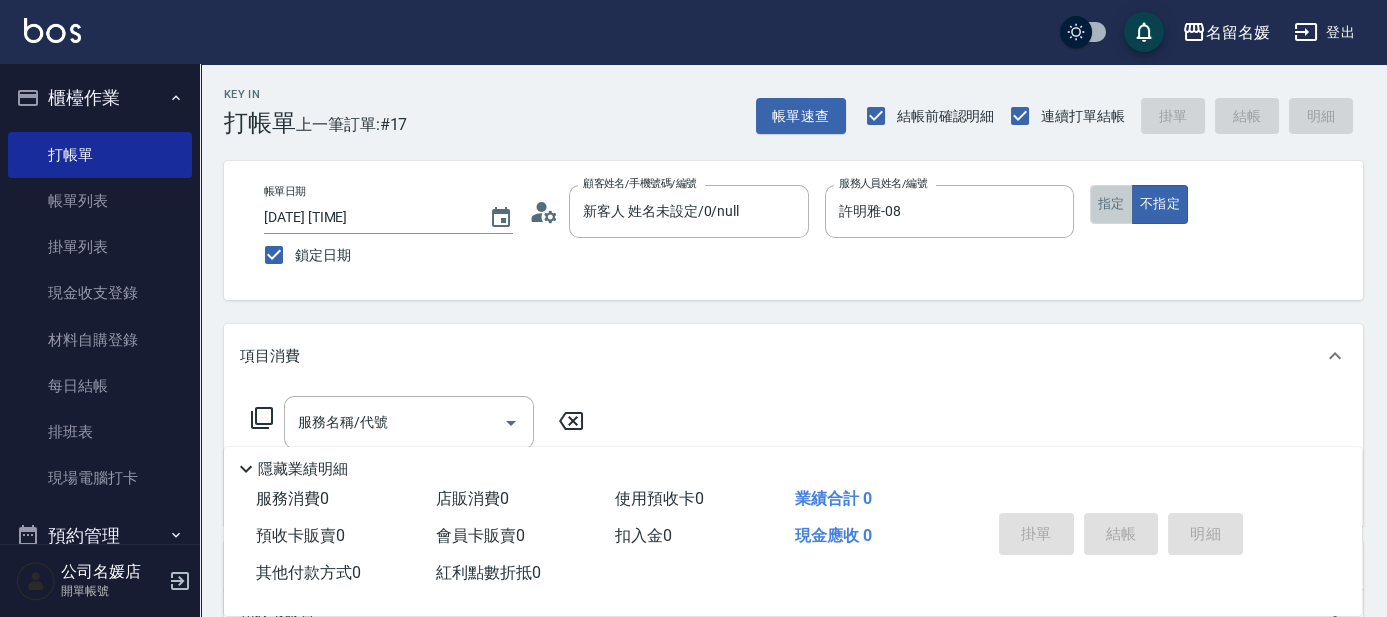 click on "指定" at bounding box center [1111, 204] 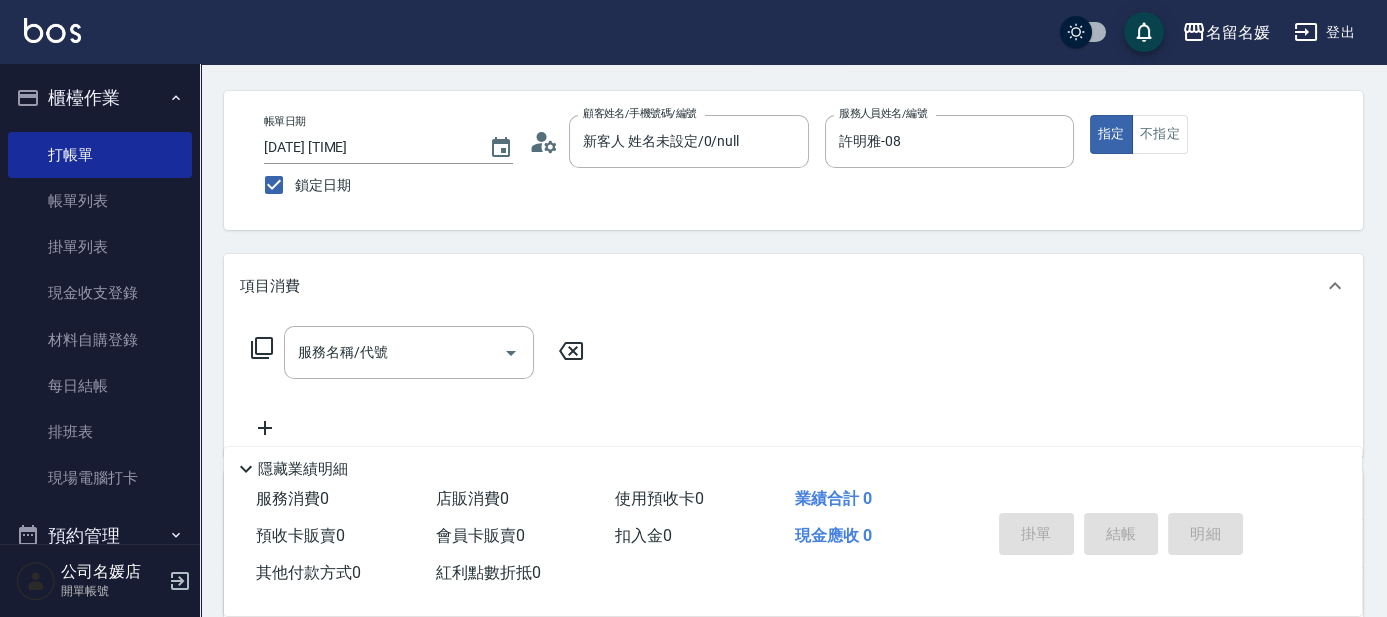 scroll, scrollTop: 90, scrollLeft: 0, axis: vertical 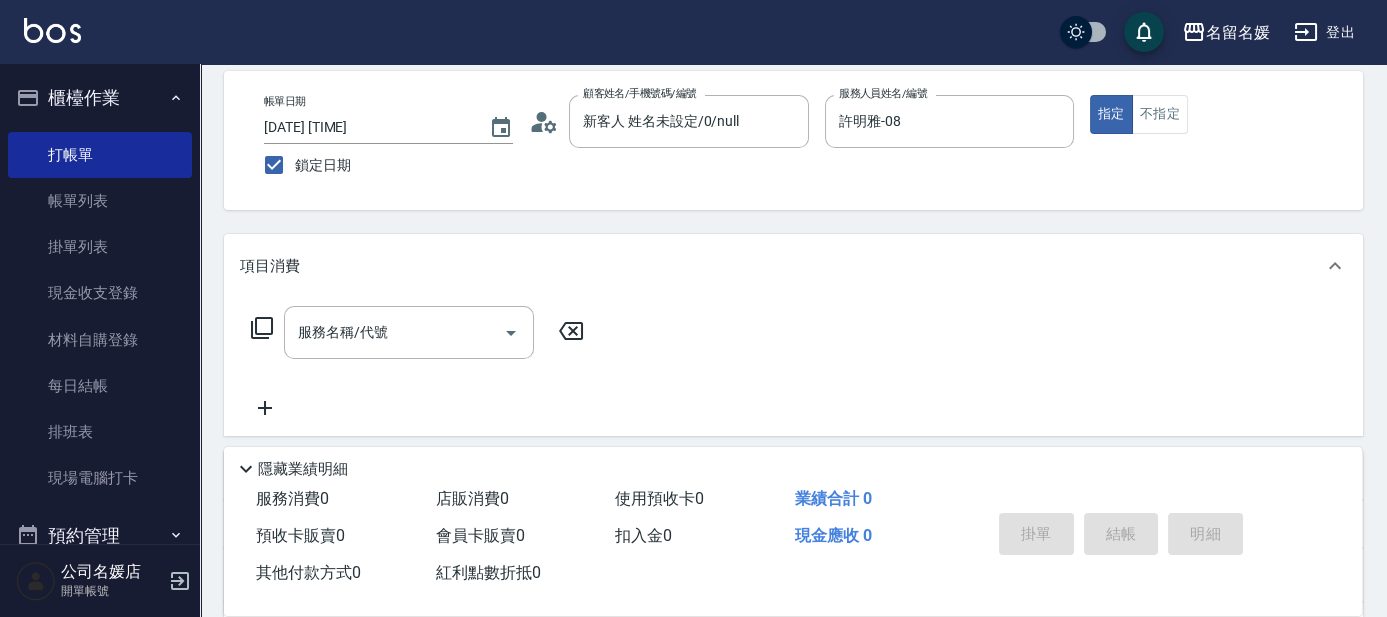 type on "true" 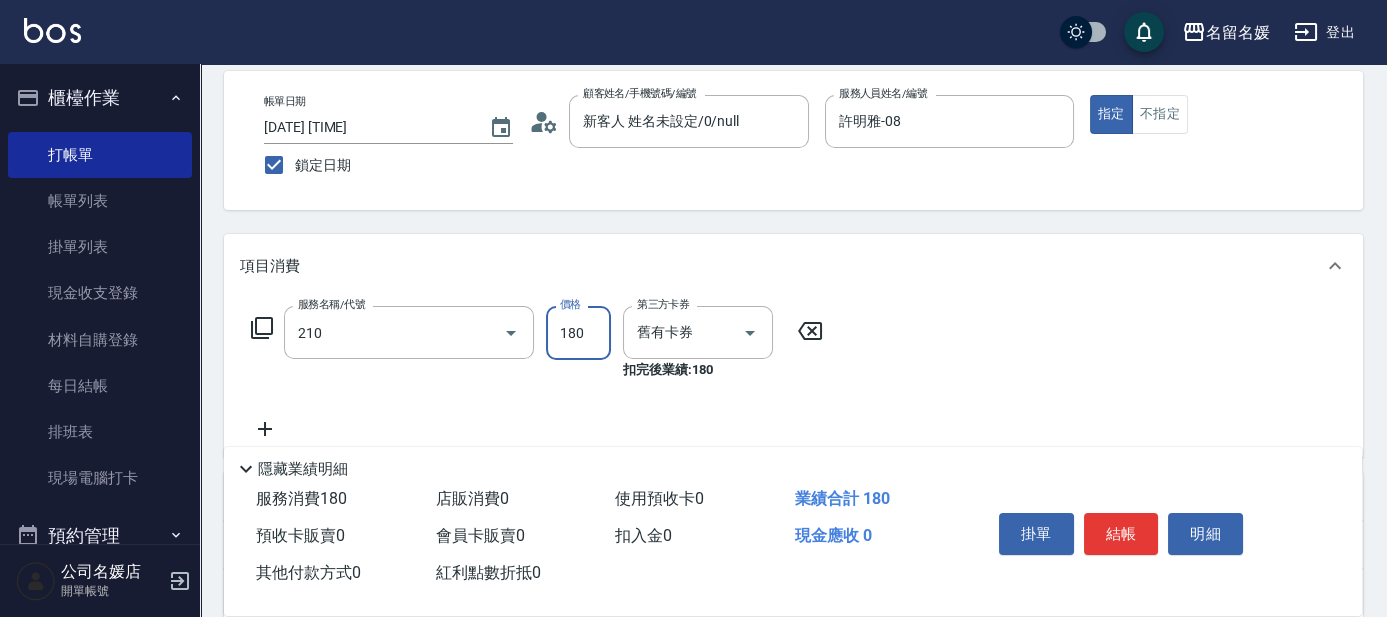 type on "洗券-(卡)180(210)" 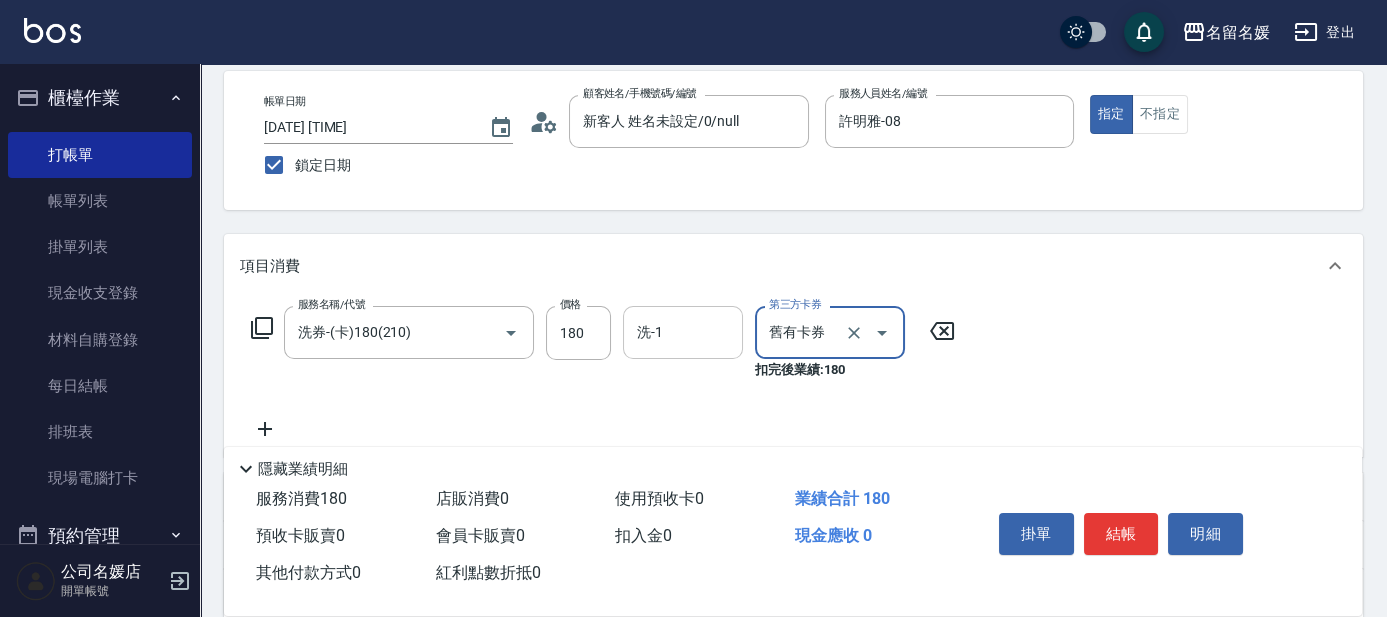 click on "洗-1" at bounding box center (683, 332) 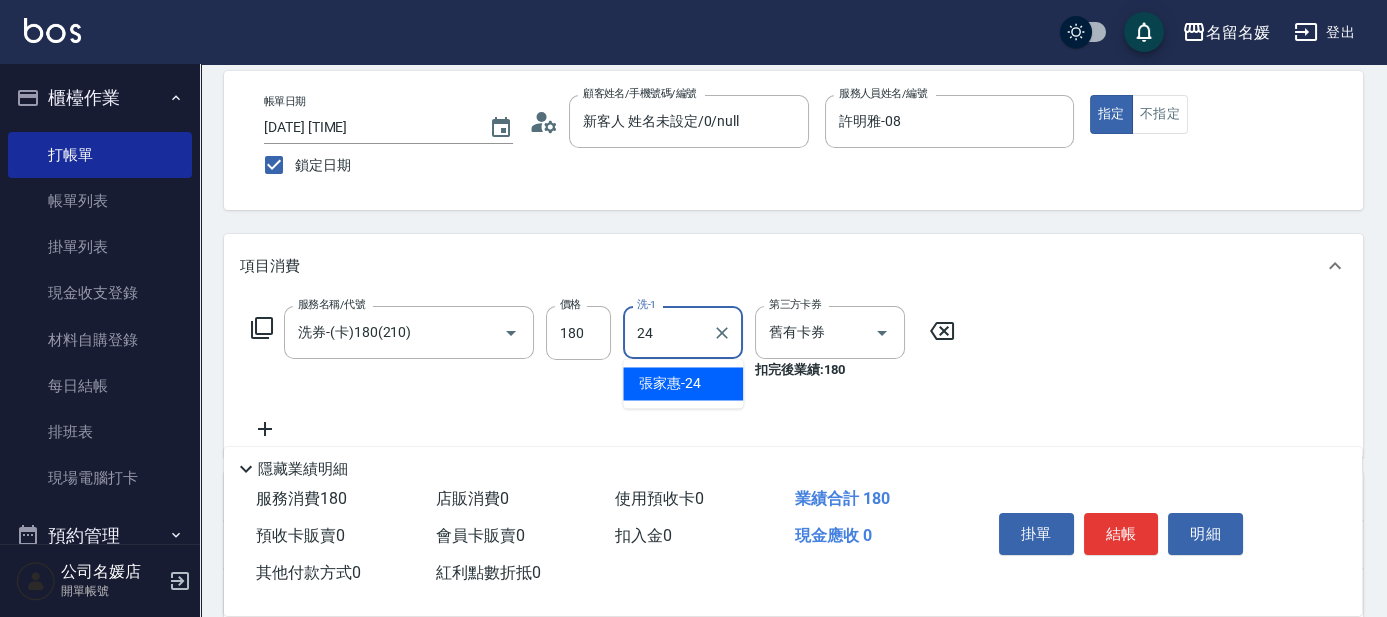 type on "張家惠-24" 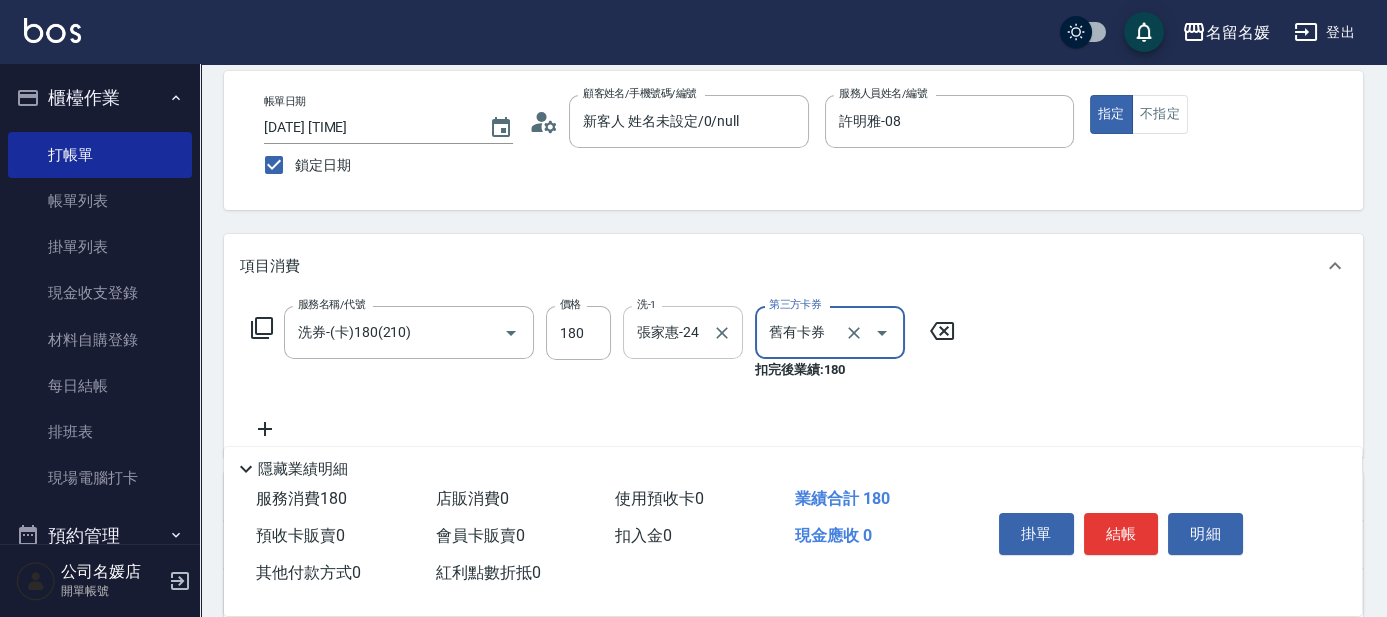 scroll, scrollTop: 0, scrollLeft: 0, axis: both 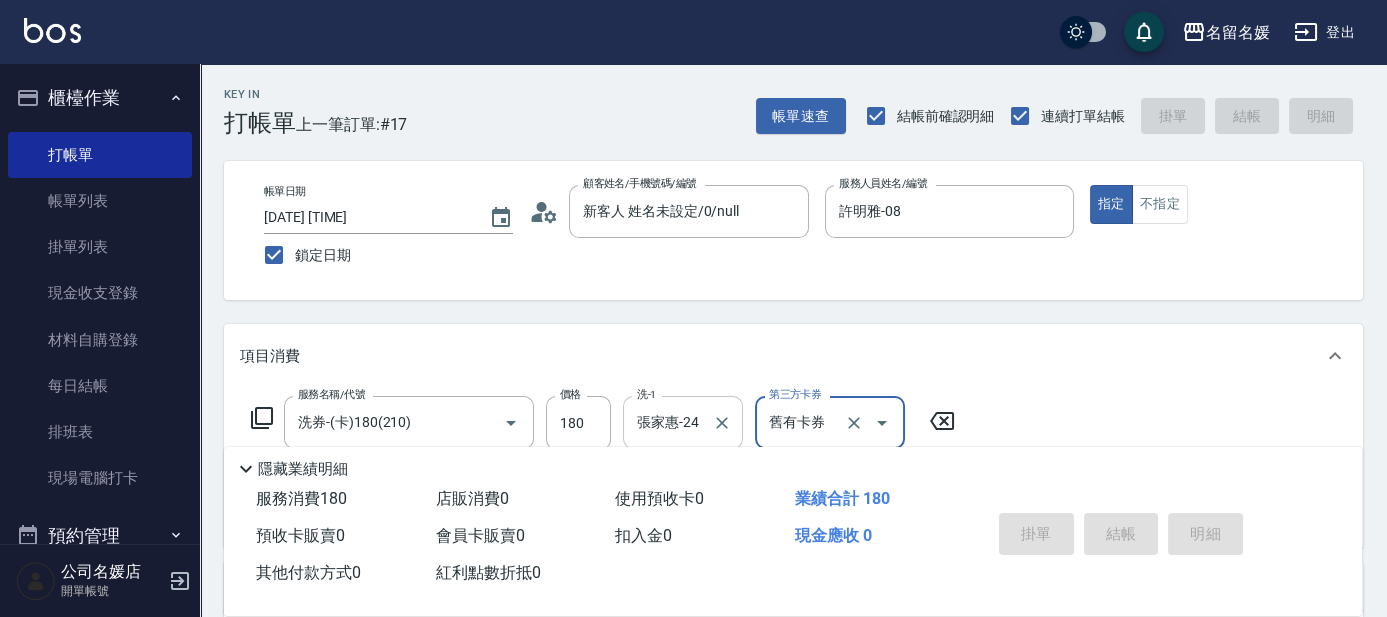 type 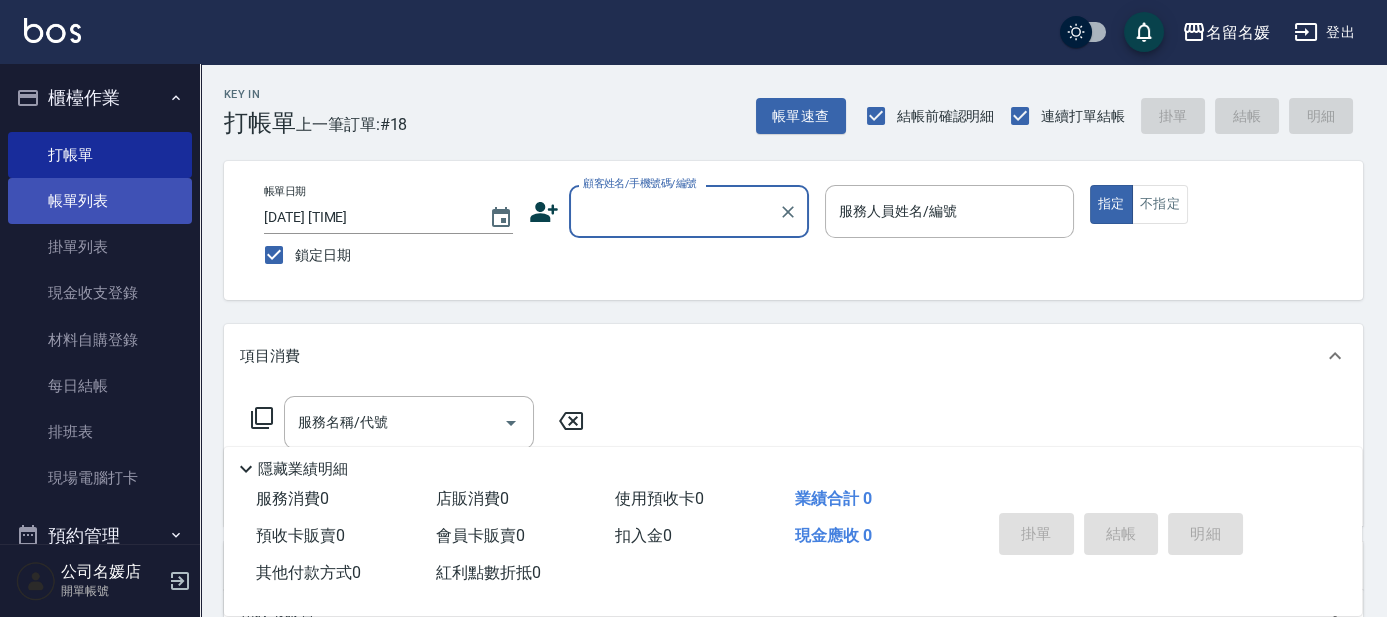 click on "帳單列表" at bounding box center (100, 201) 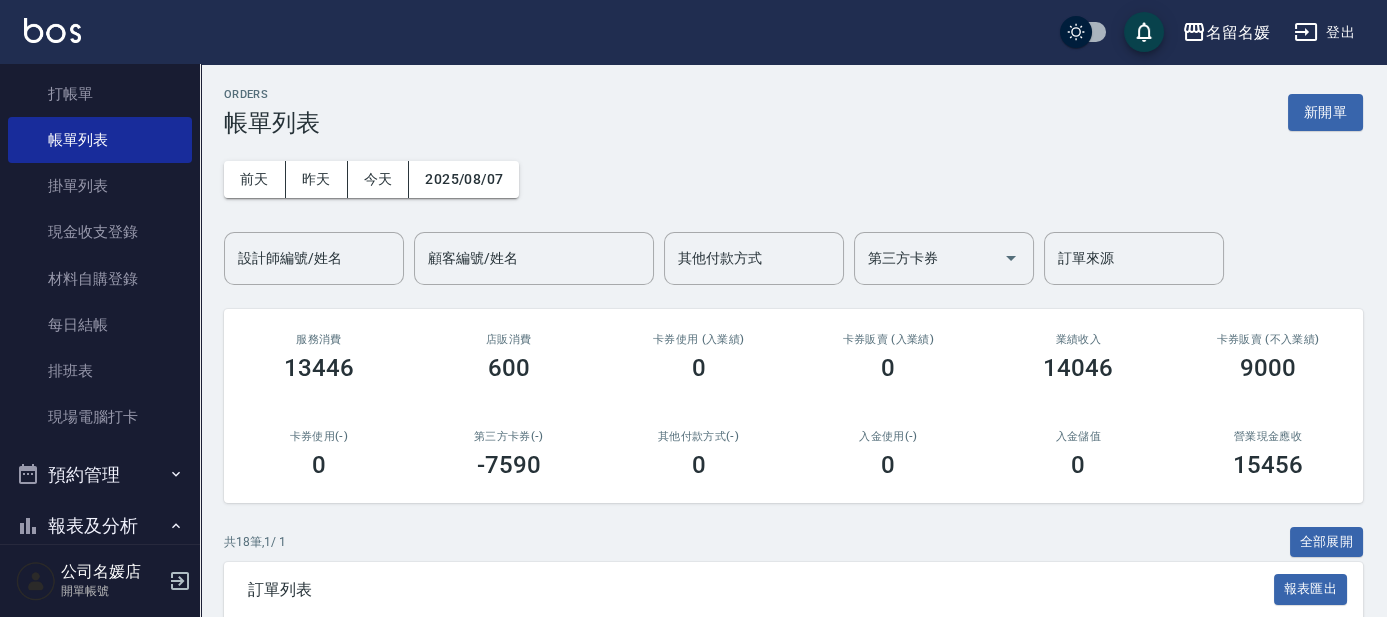 scroll, scrollTop: 90, scrollLeft: 0, axis: vertical 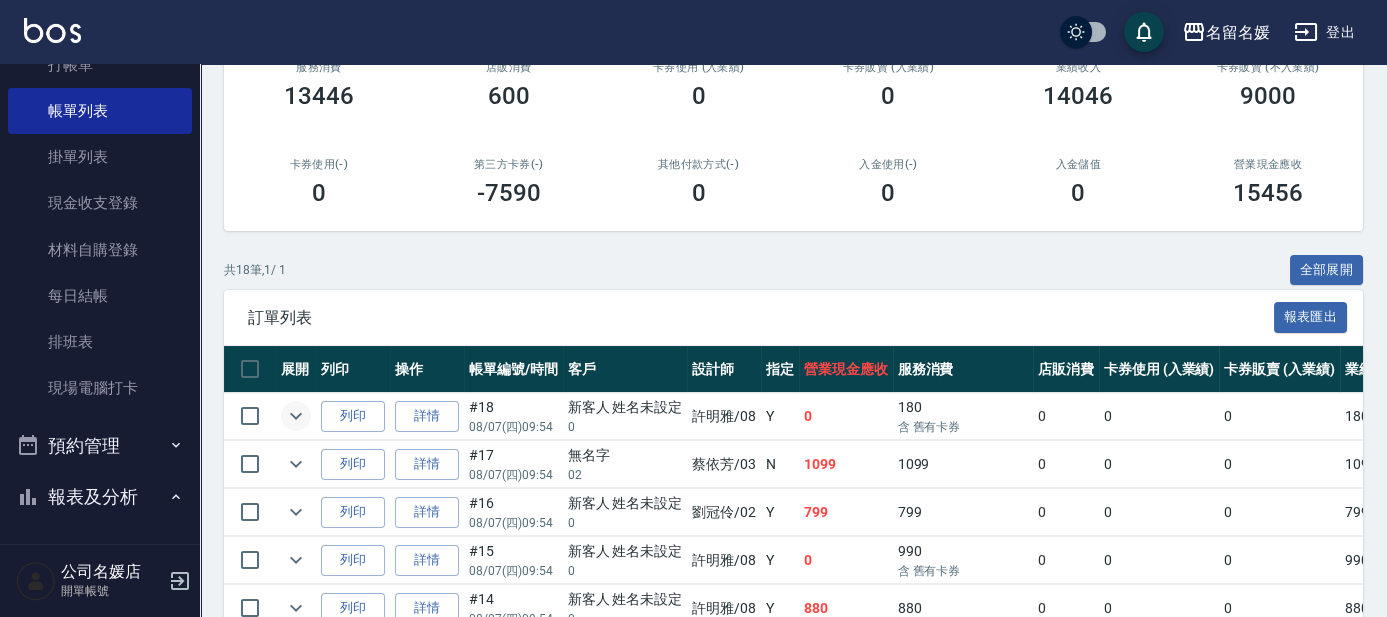 click 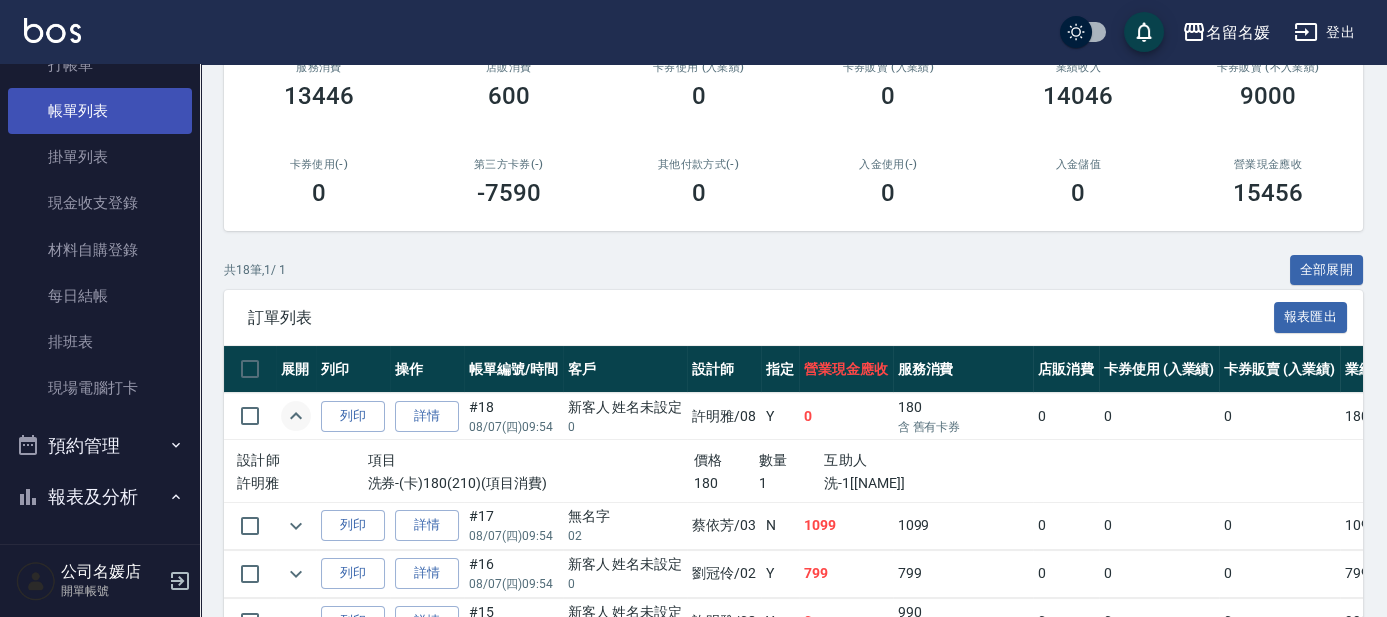 scroll, scrollTop: 0, scrollLeft: 0, axis: both 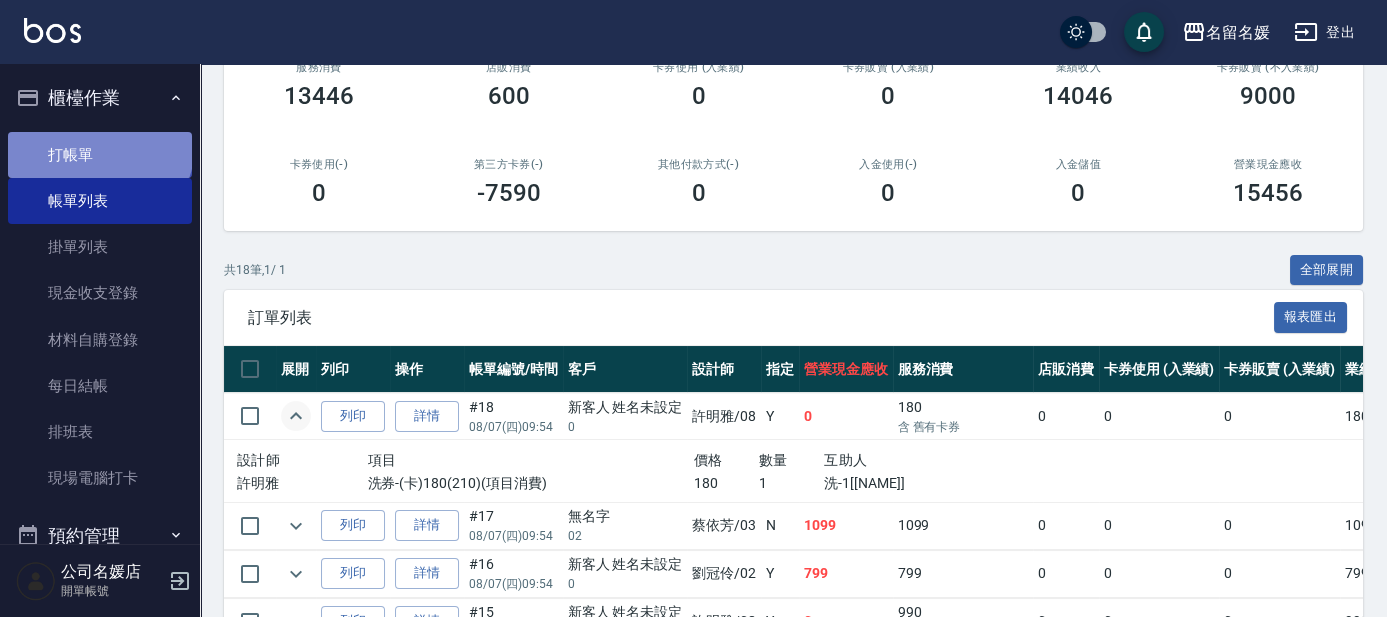 click on "打帳單" at bounding box center (100, 155) 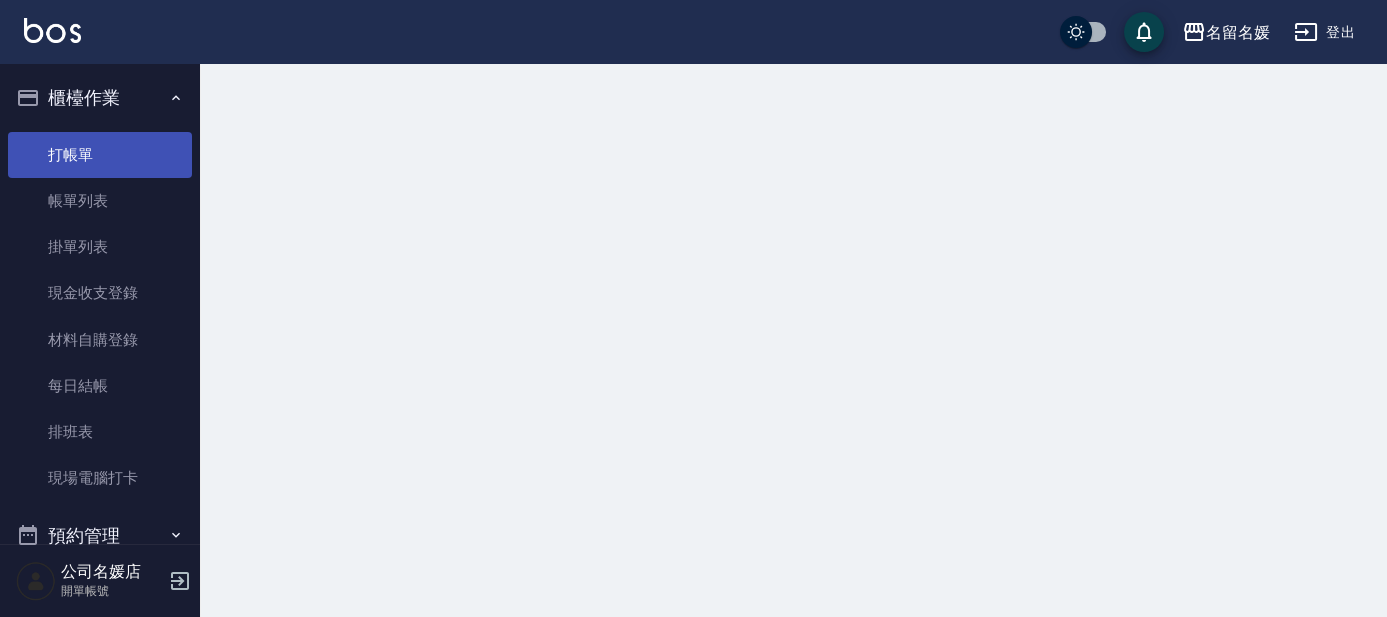 scroll, scrollTop: 0, scrollLeft: 0, axis: both 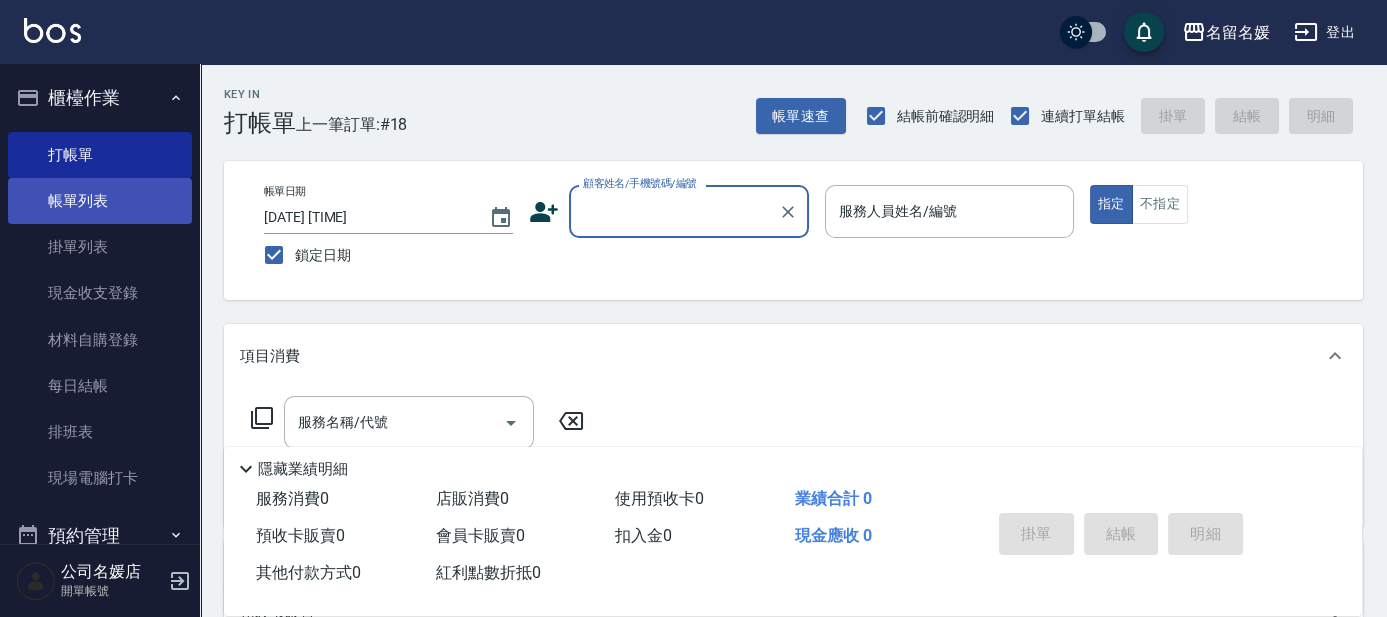 click on "帳單列表" at bounding box center [100, 201] 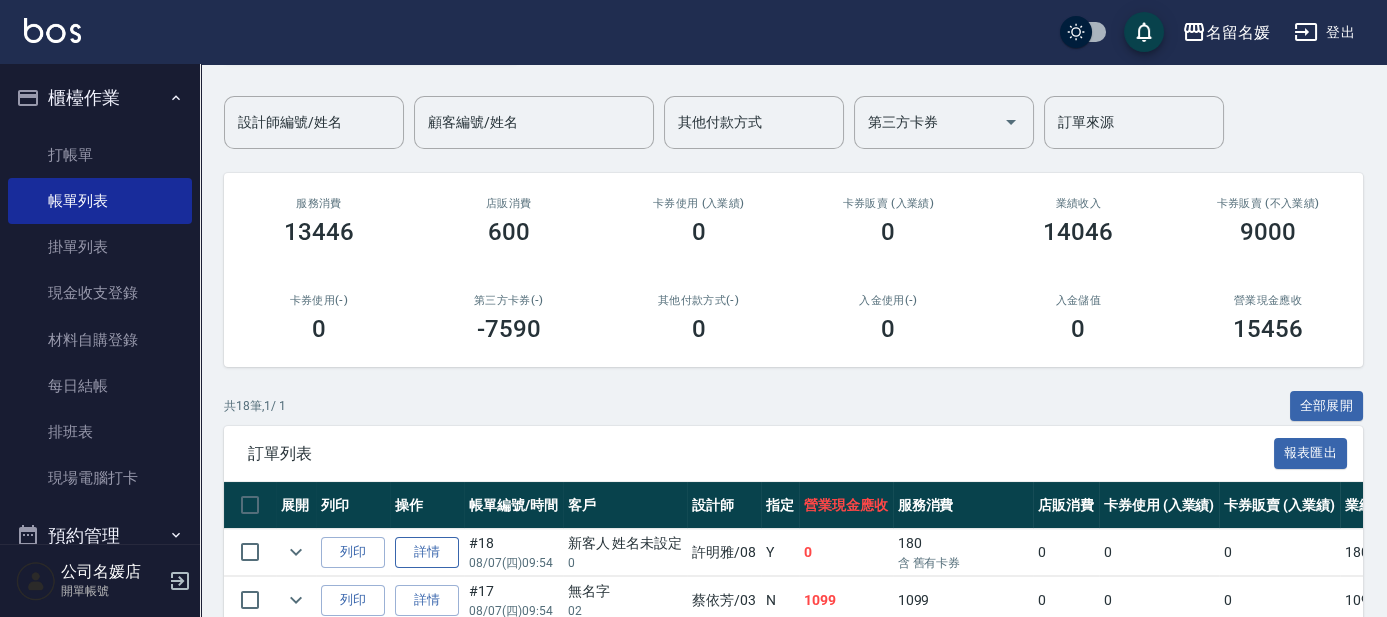 scroll, scrollTop: 181, scrollLeft: 0, axis: vertical 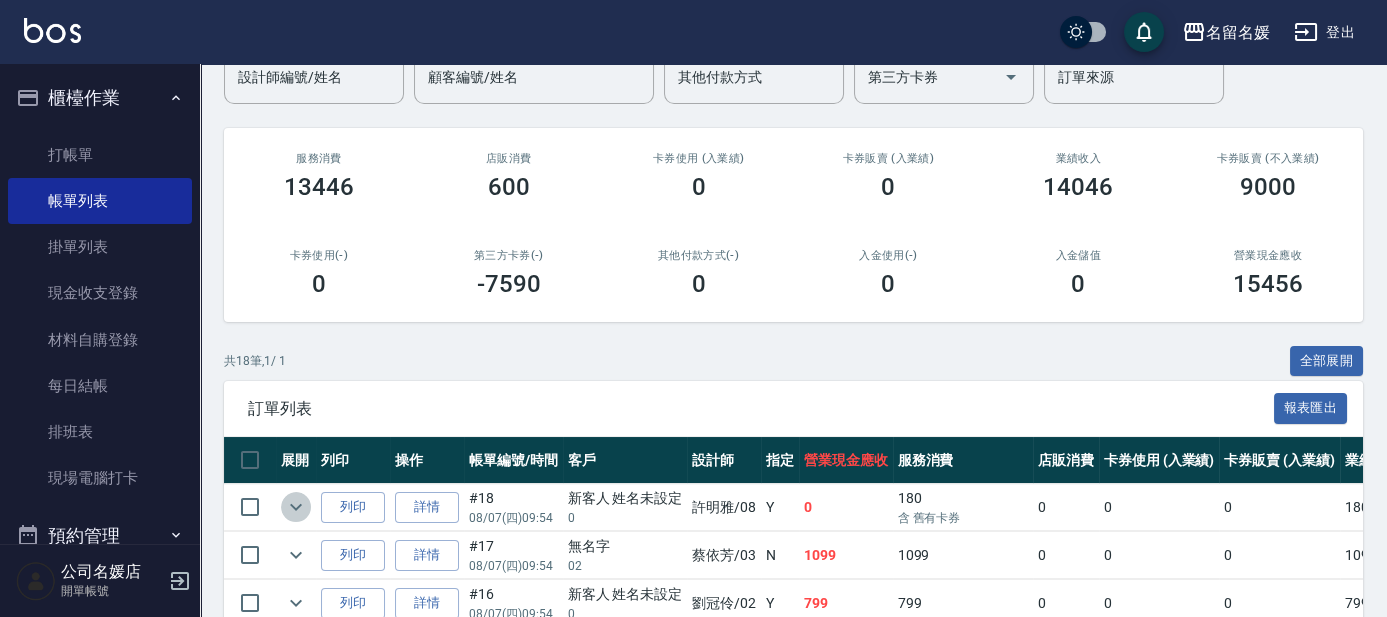 click 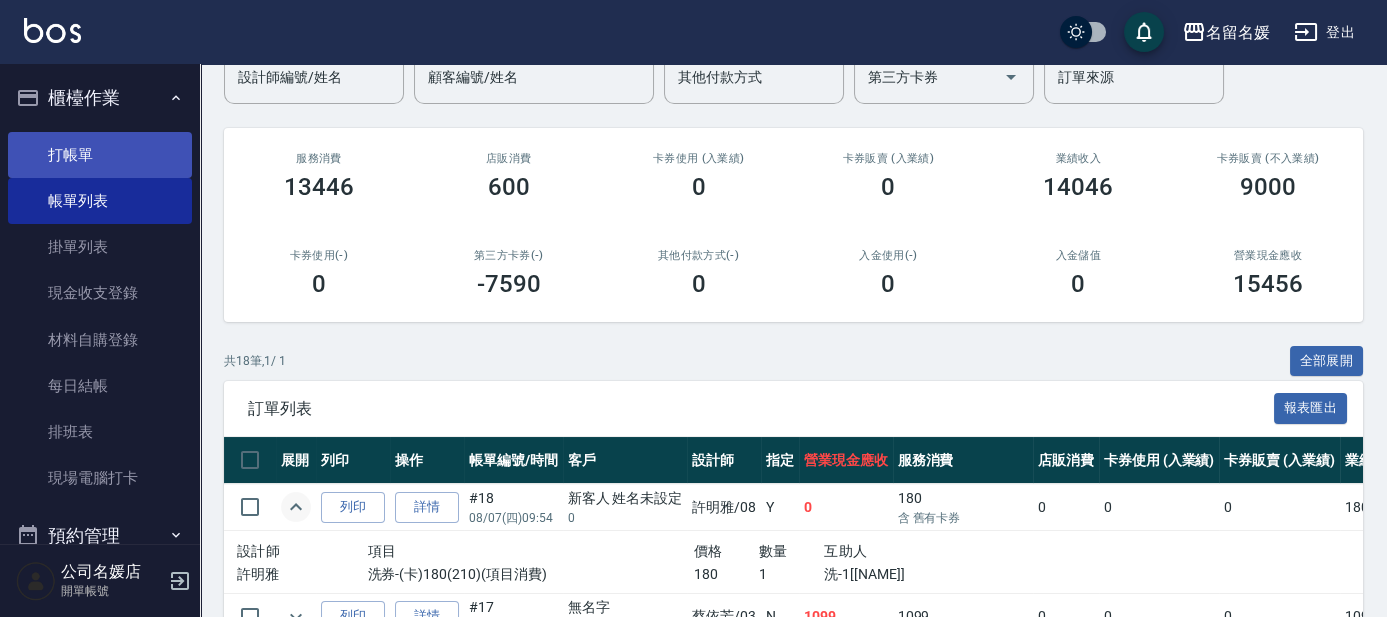 click on "打帳單" at bounding box center (100, 155) 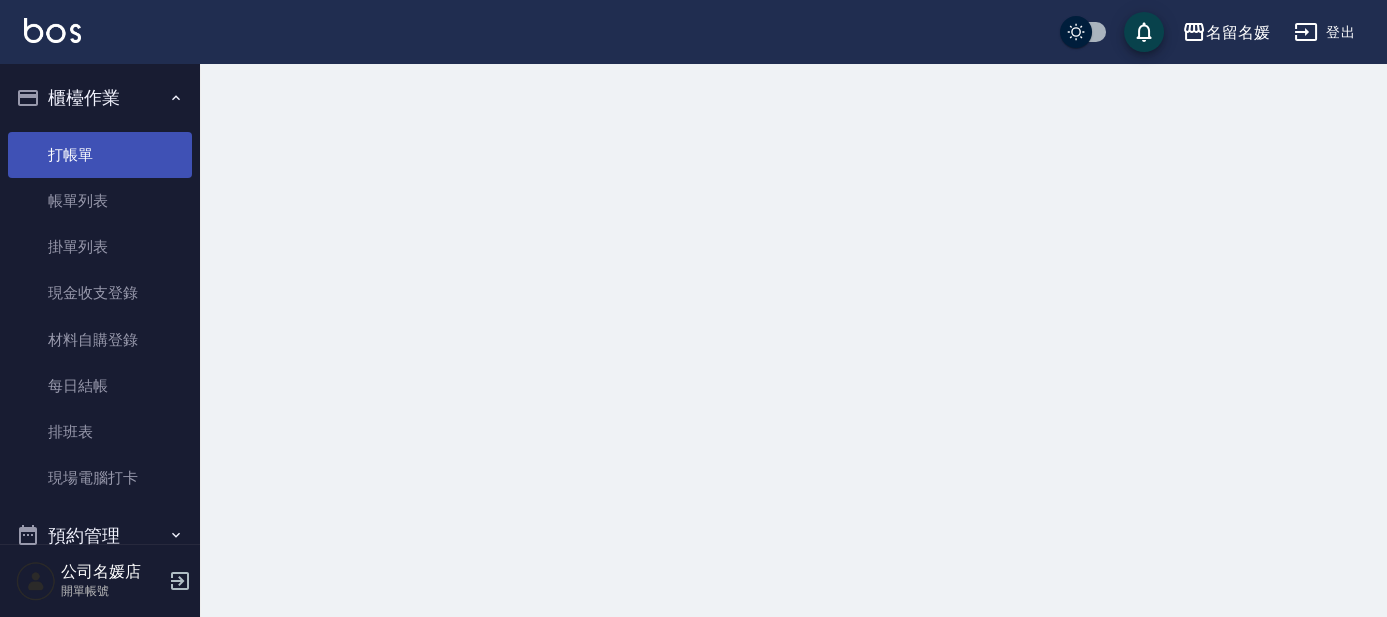 scroll, scrollTop: 0, scrollLeft: 0, axis: both 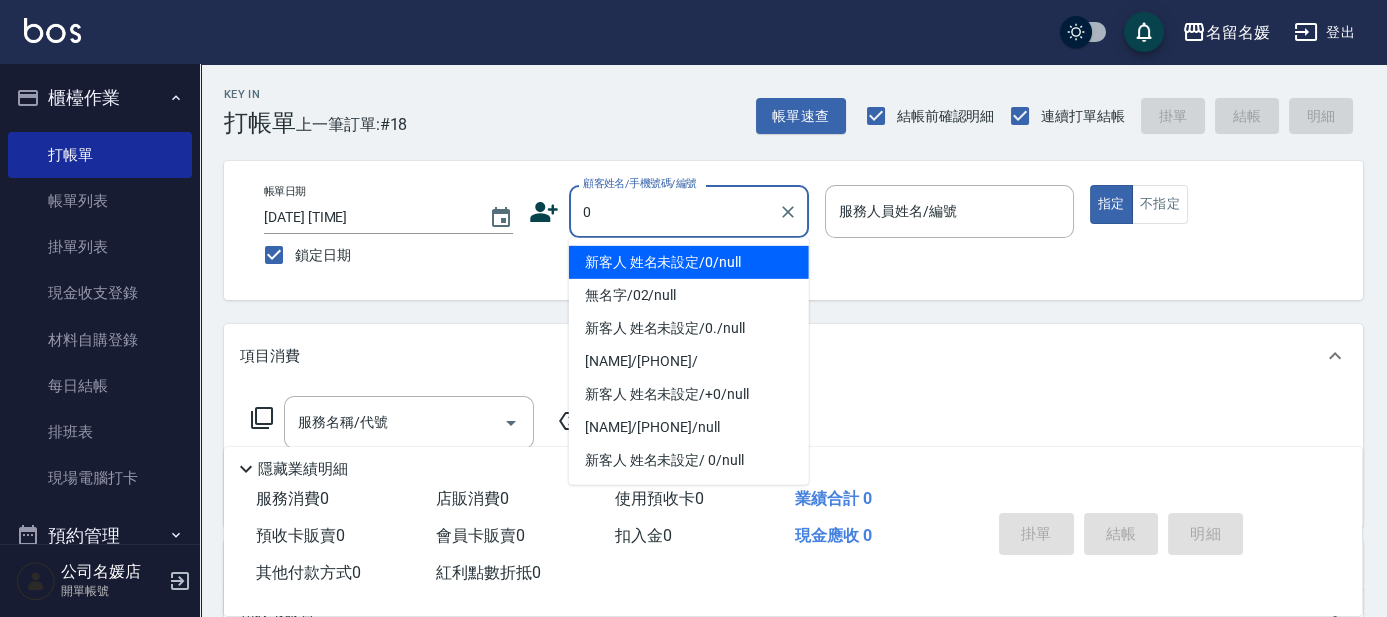 type on "0" 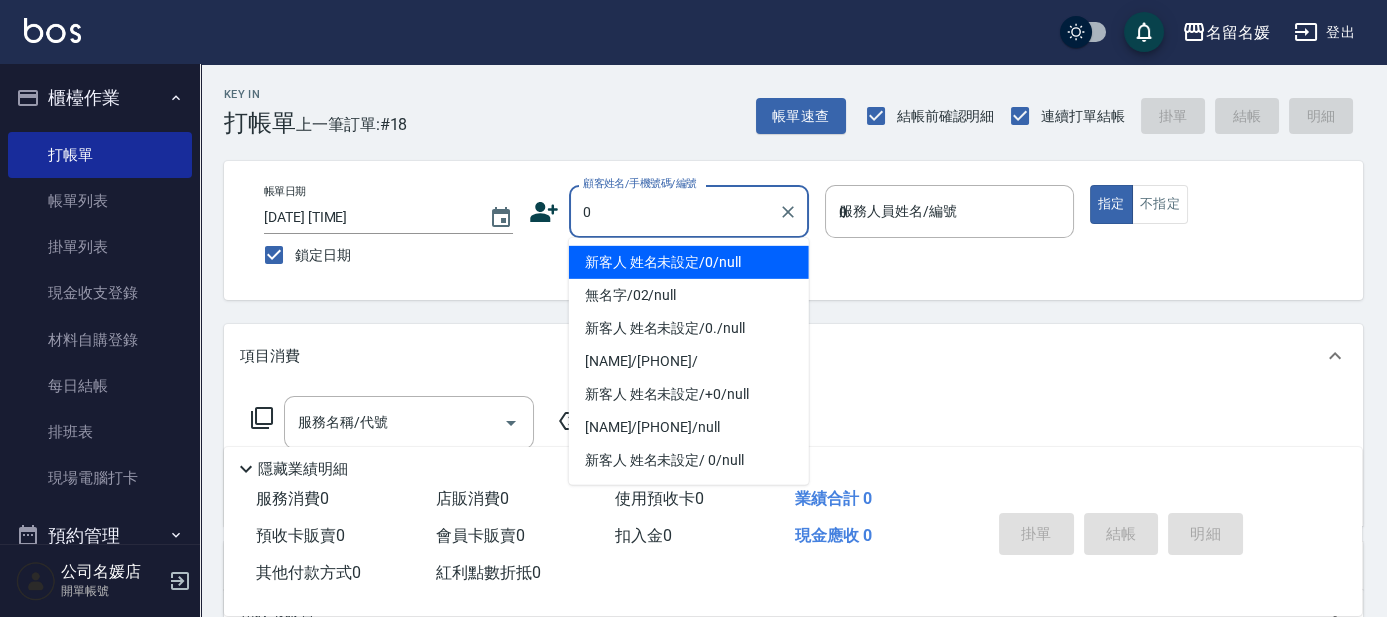 type on "新客人 姓名未設定/0/null" 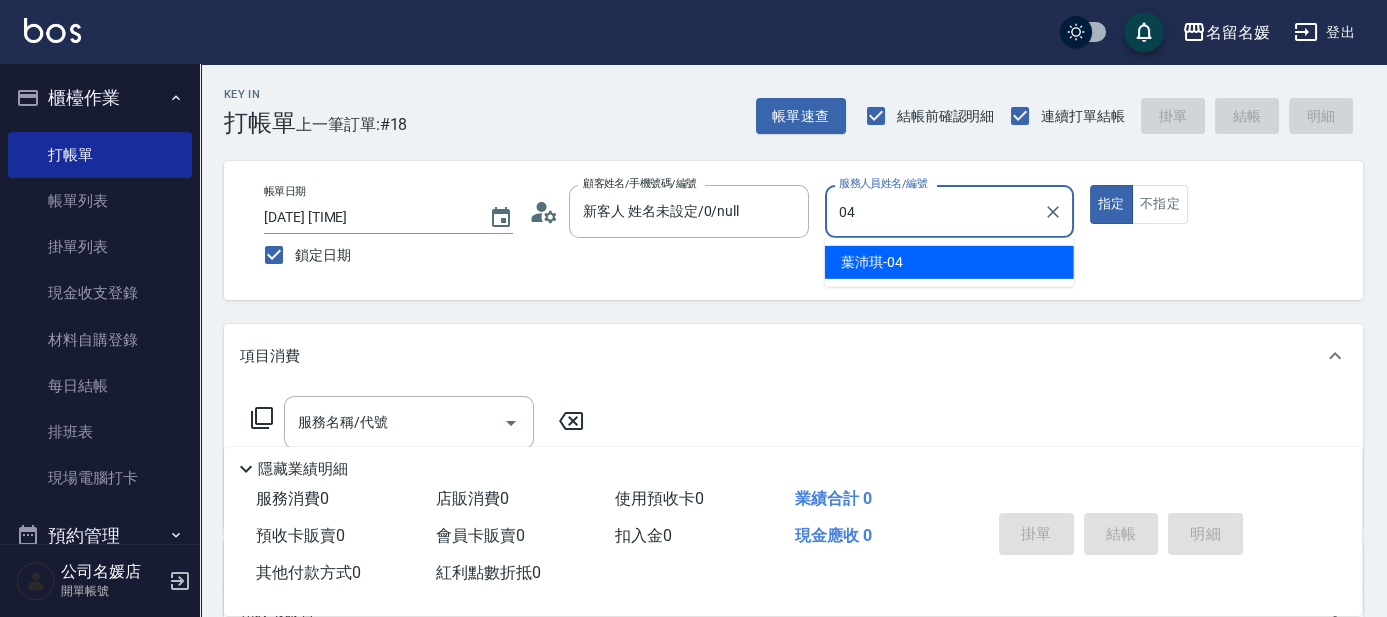 type on "04" 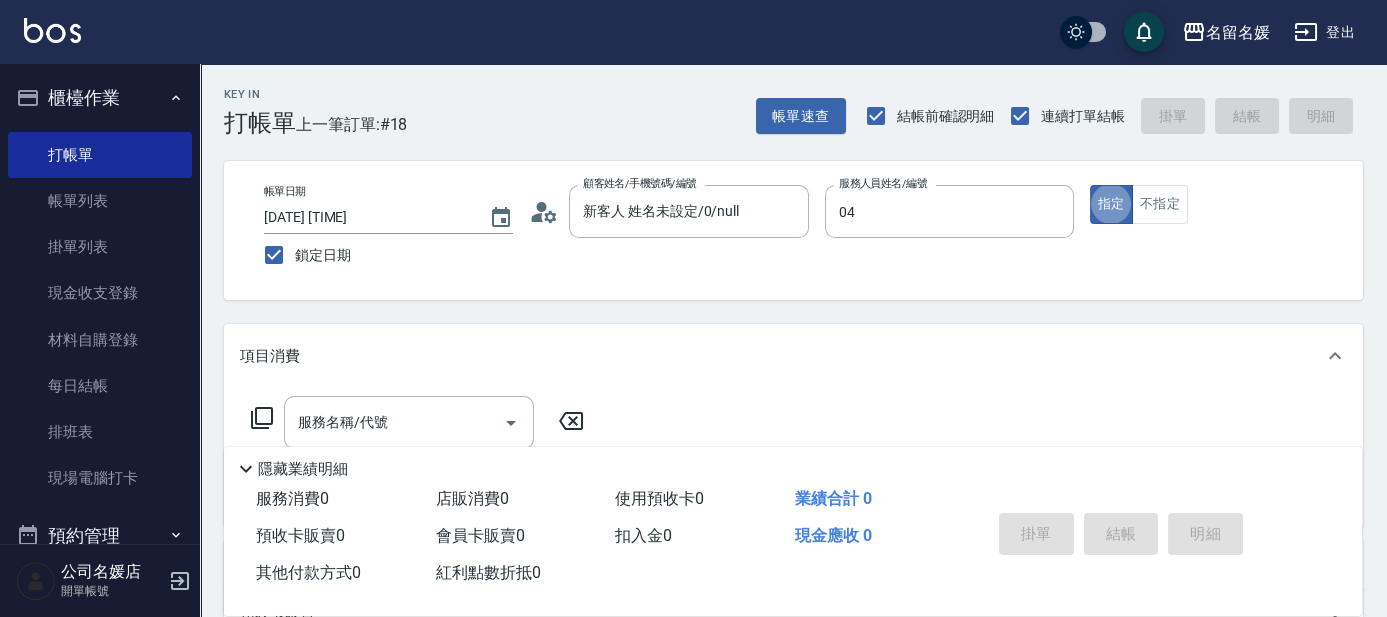 type on "葉沛琪-04" 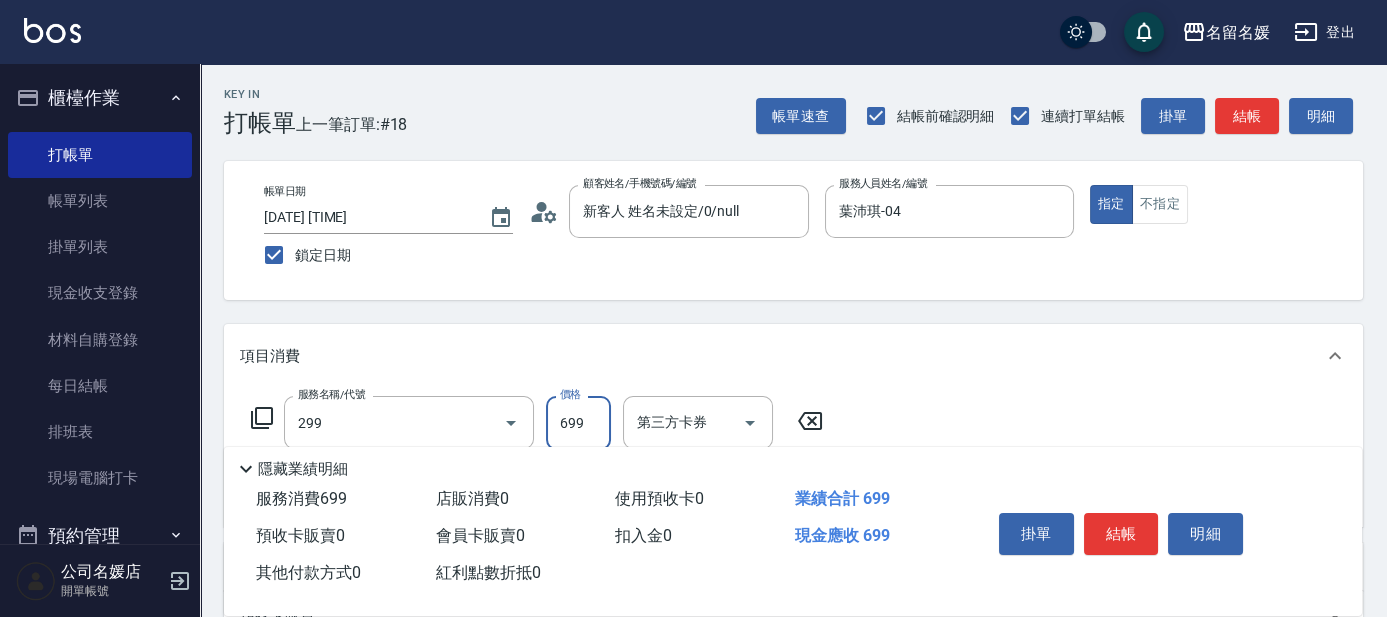type on "滾珠洗髮699(299)" 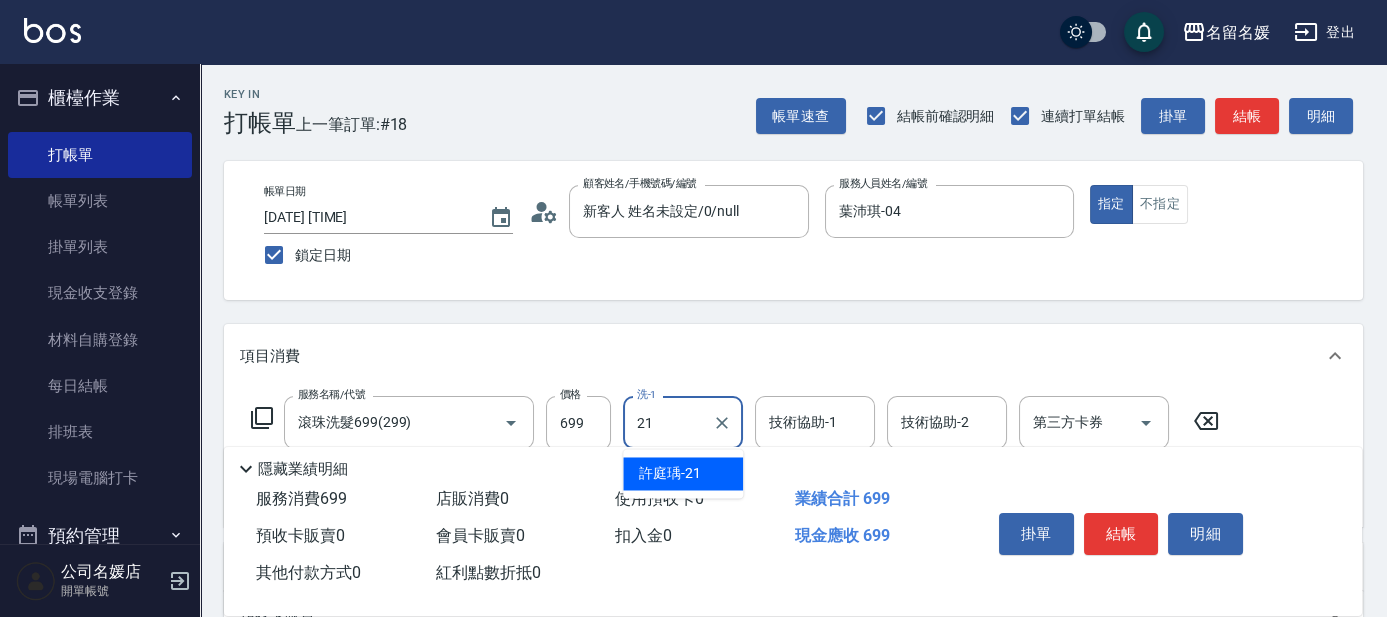 type on "許庭瑀-21" 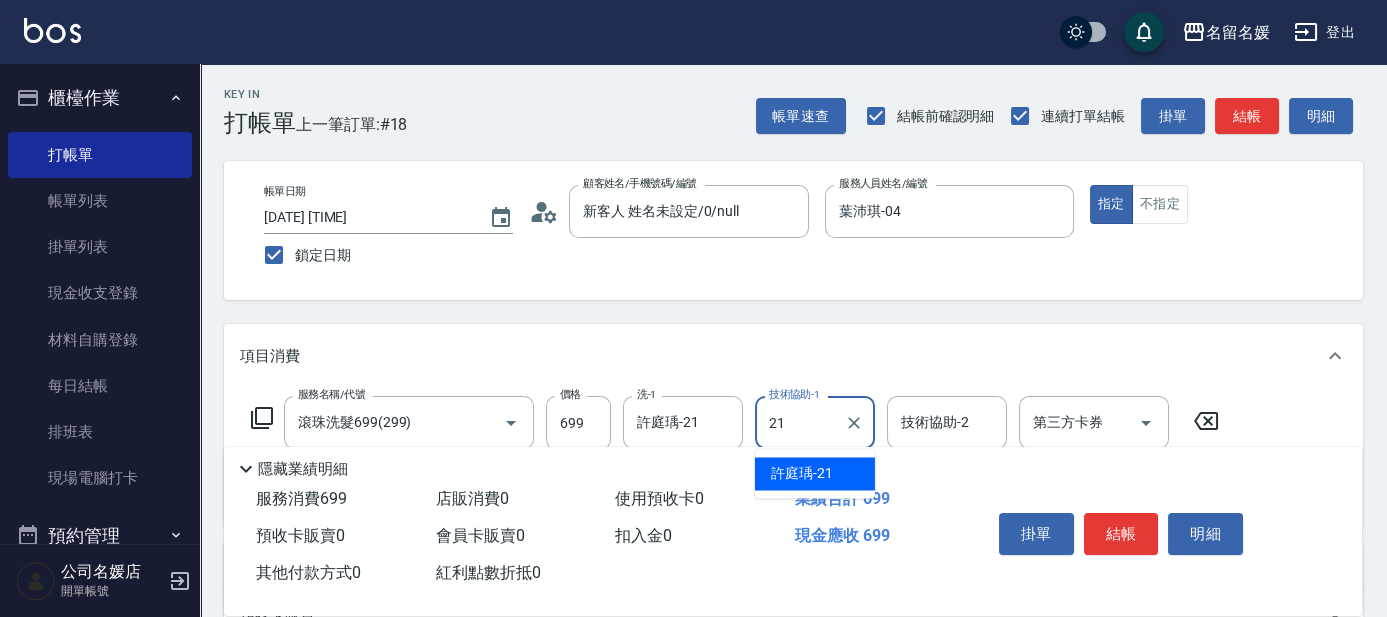 type on "許庭瑀-21" 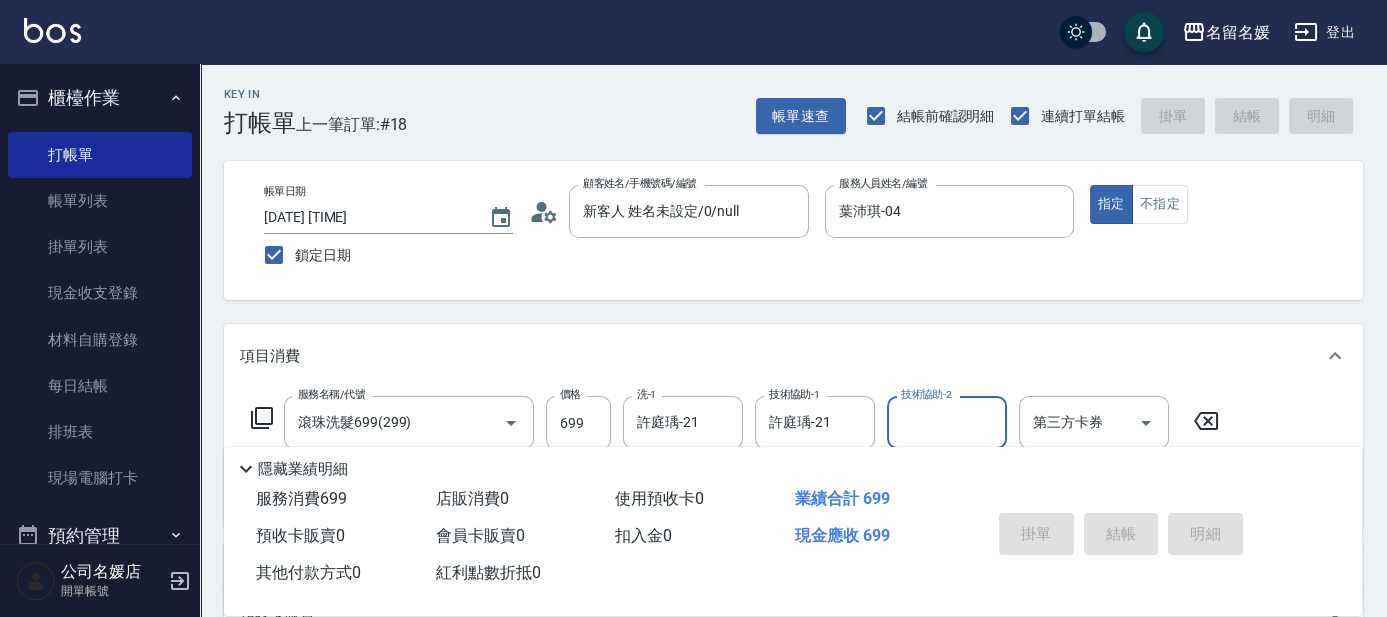 type 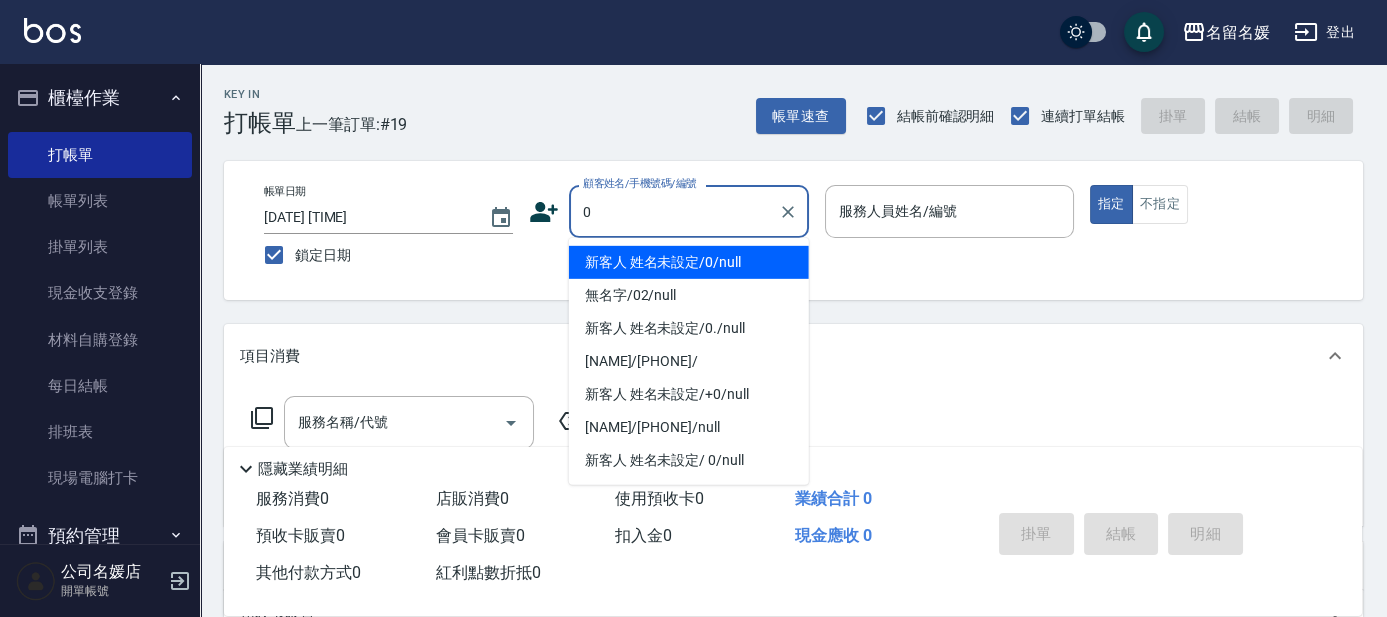 type on "新客人 姓名未設定/0/null" 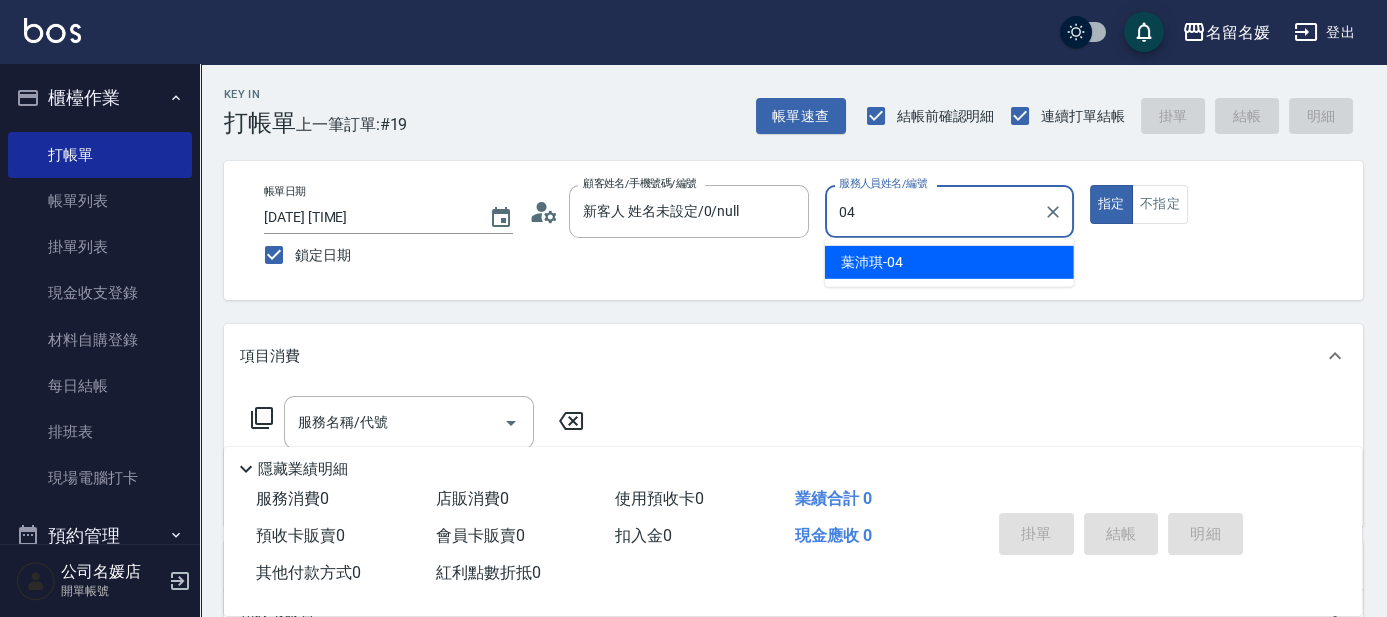 type on "葉沛琪-04" 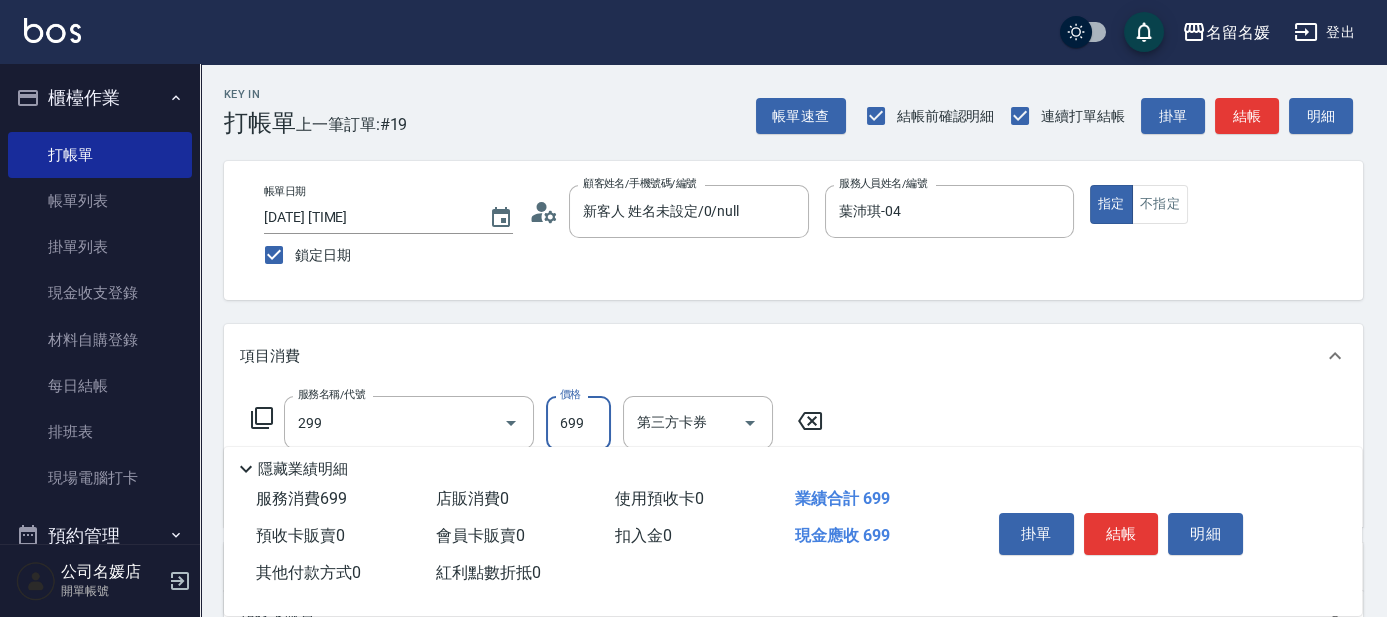 type on "滾珠洗髮699(299)" 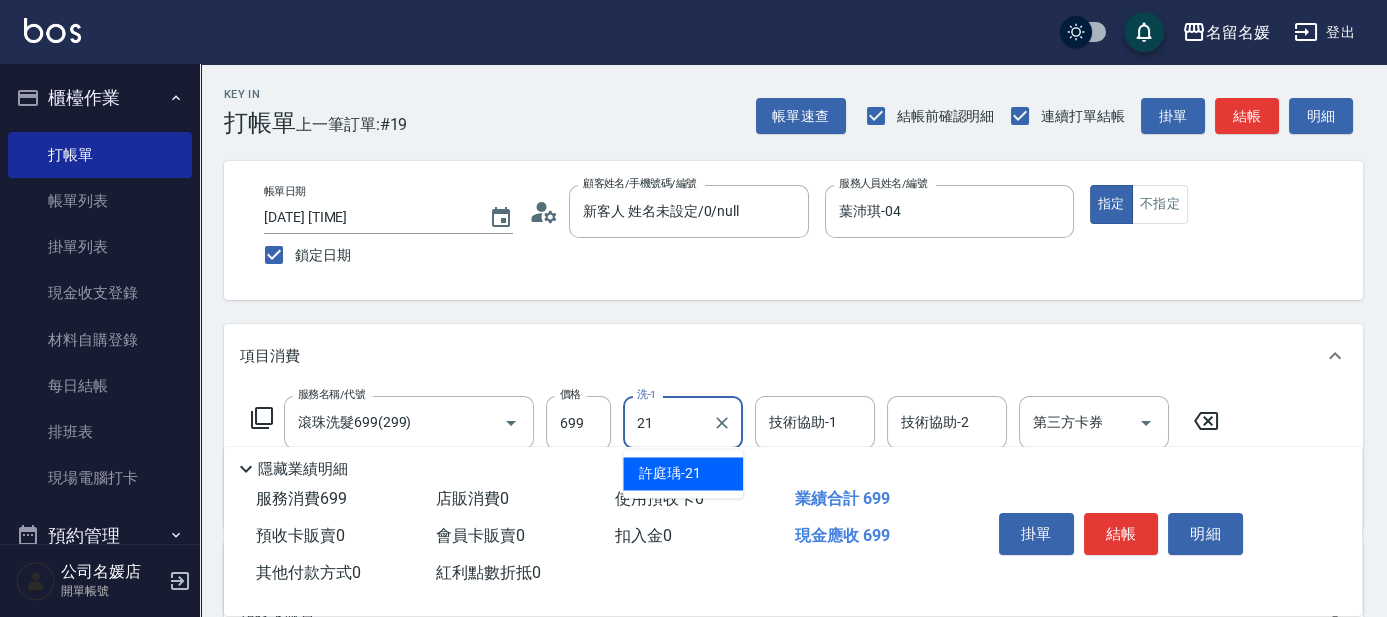 type on "許庭瑀-21" 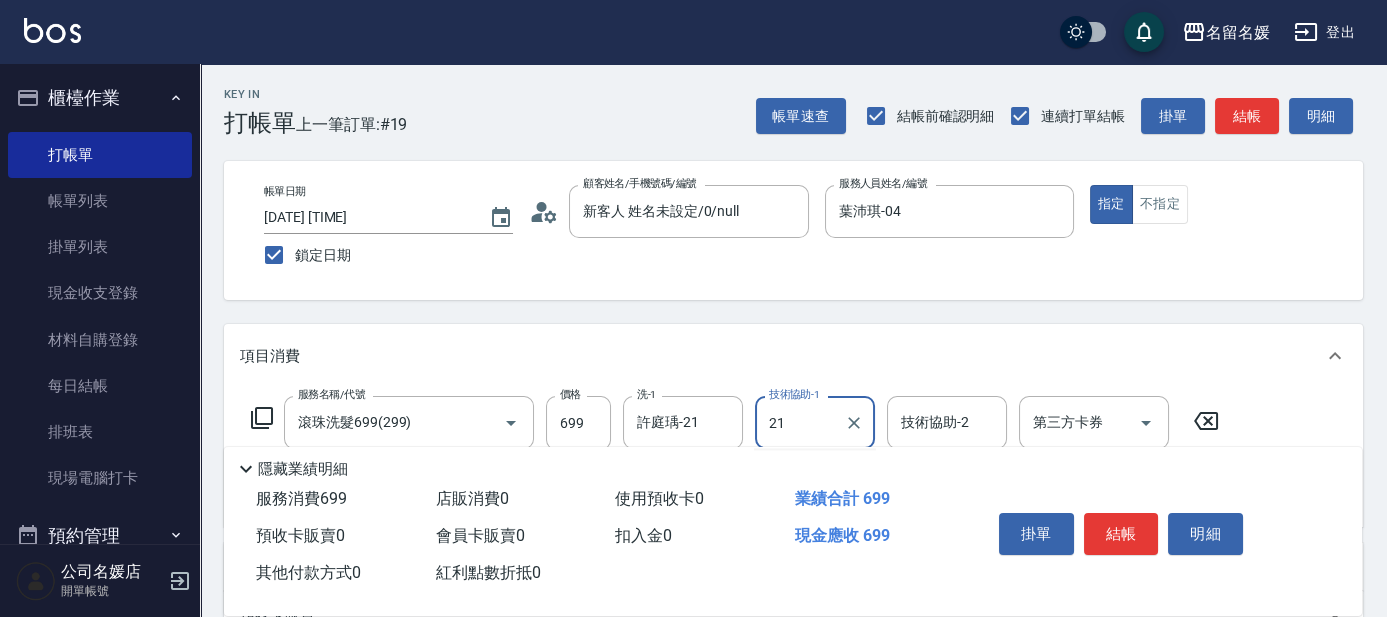 type on "許庭瑀-21" 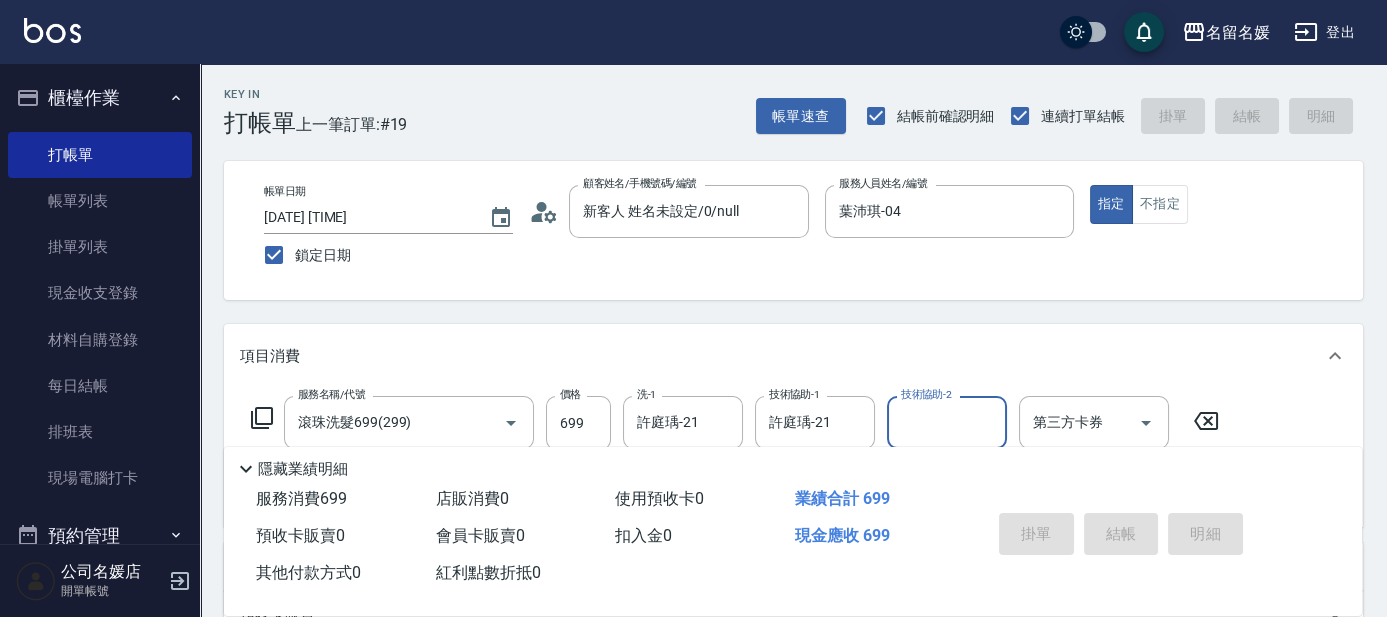 type 